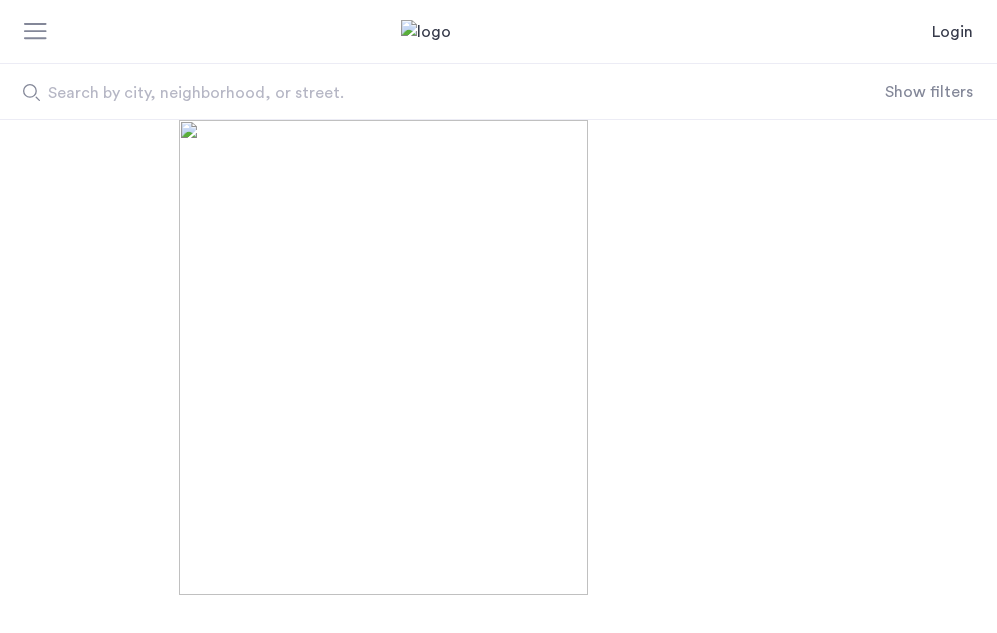 scroll, scrollTop: 0, scrollLeft: 0, axis: both 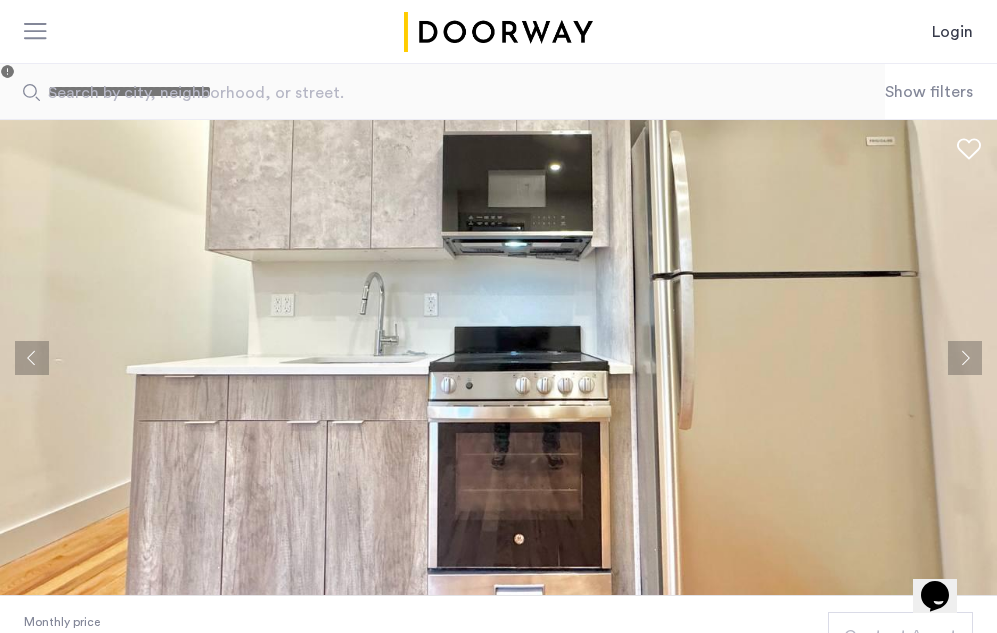 click on "Show filters" at bounding box center [929, 92] 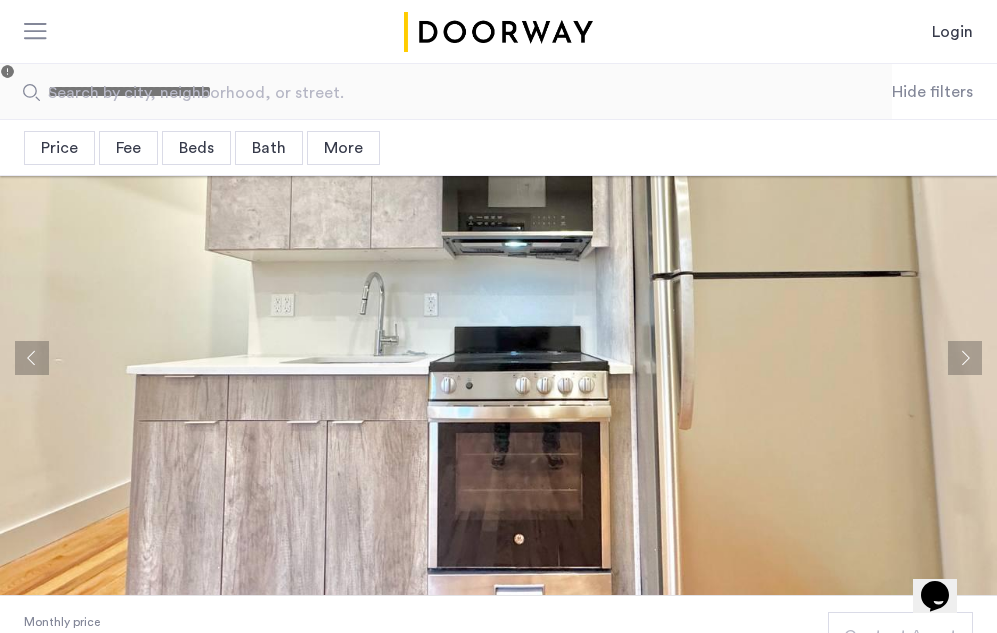 click on "Beds" at bounding box center [196, 148] 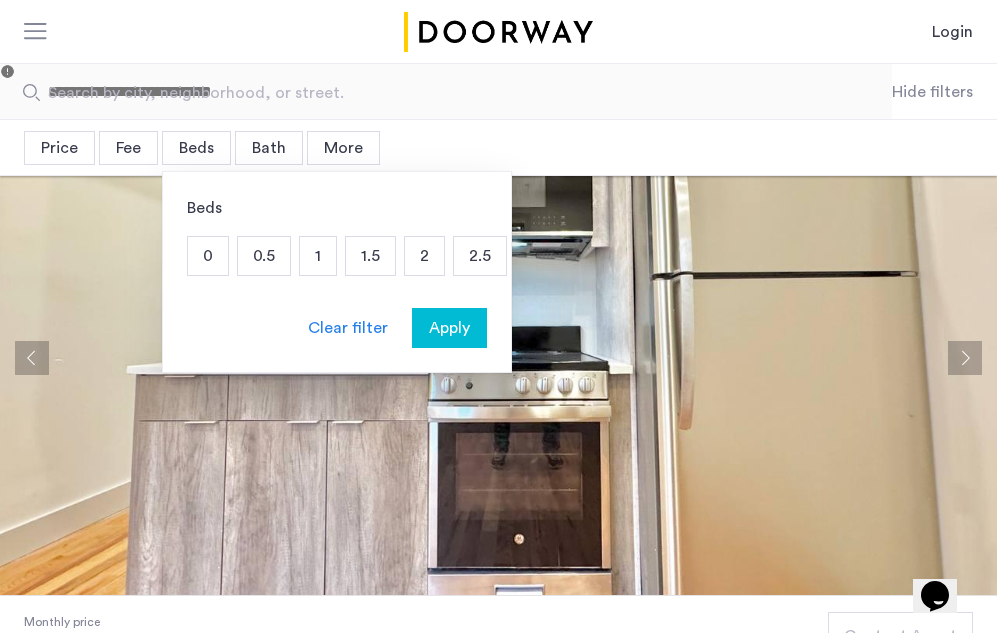 click on "2" at bounding box center [424, 256] 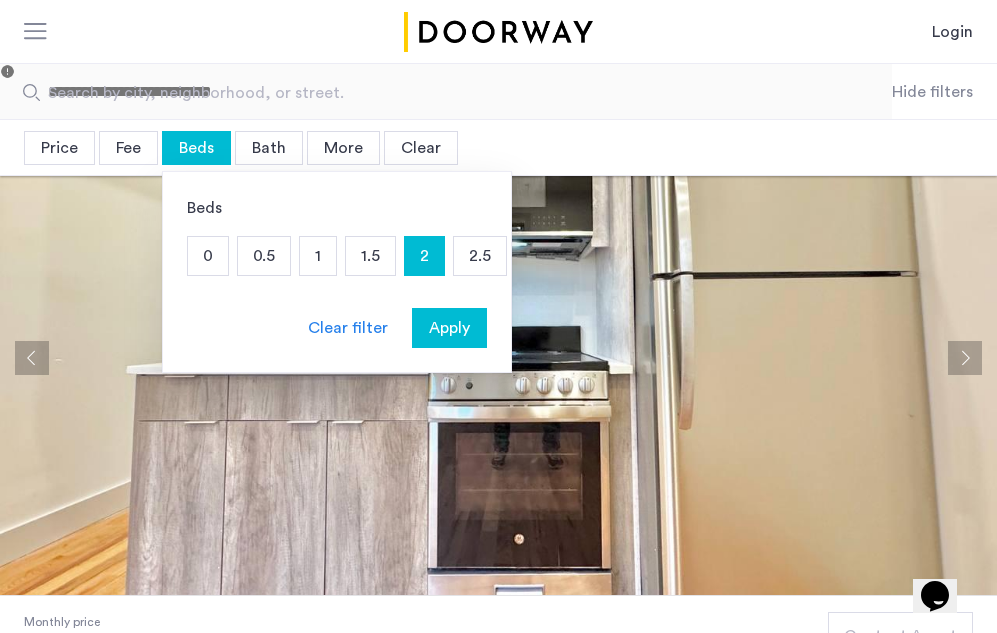 click on "1.5" at bounding box center [370, 256] 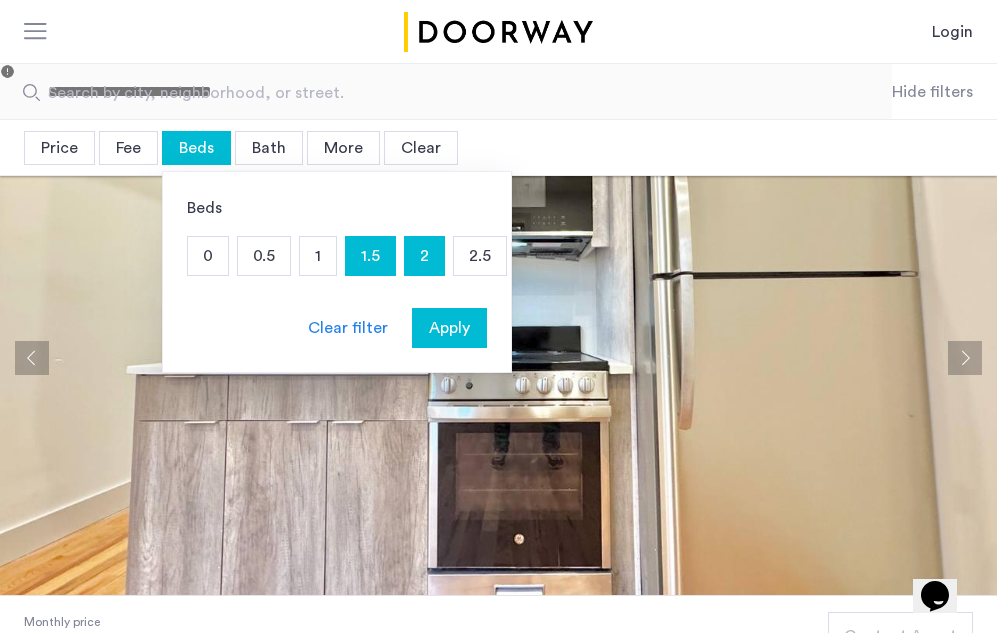click on "Apply" at bounding box center [449, 328] 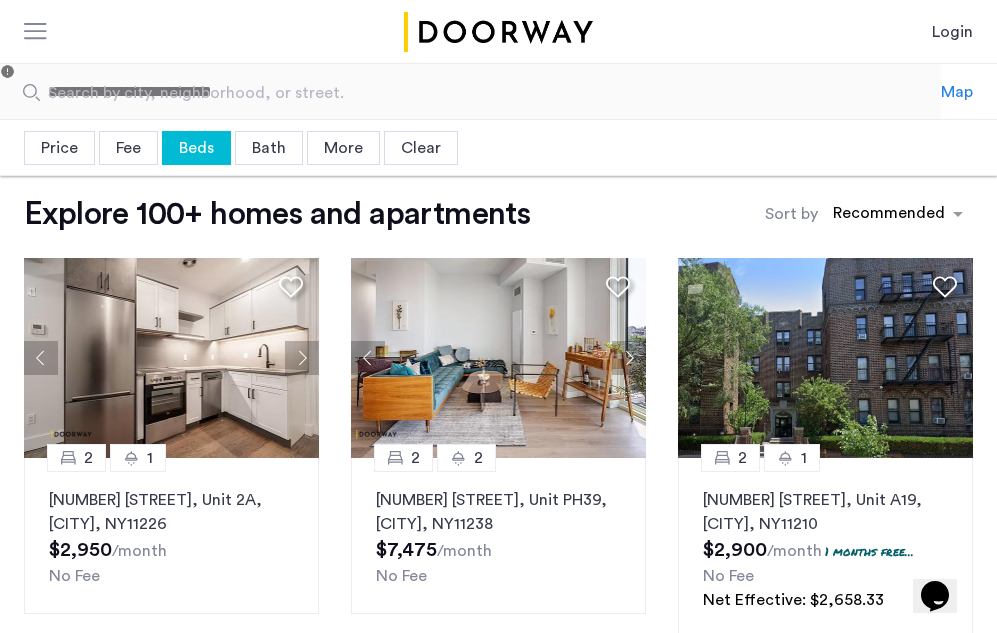 click on "More" at bounding box center (343, 148) 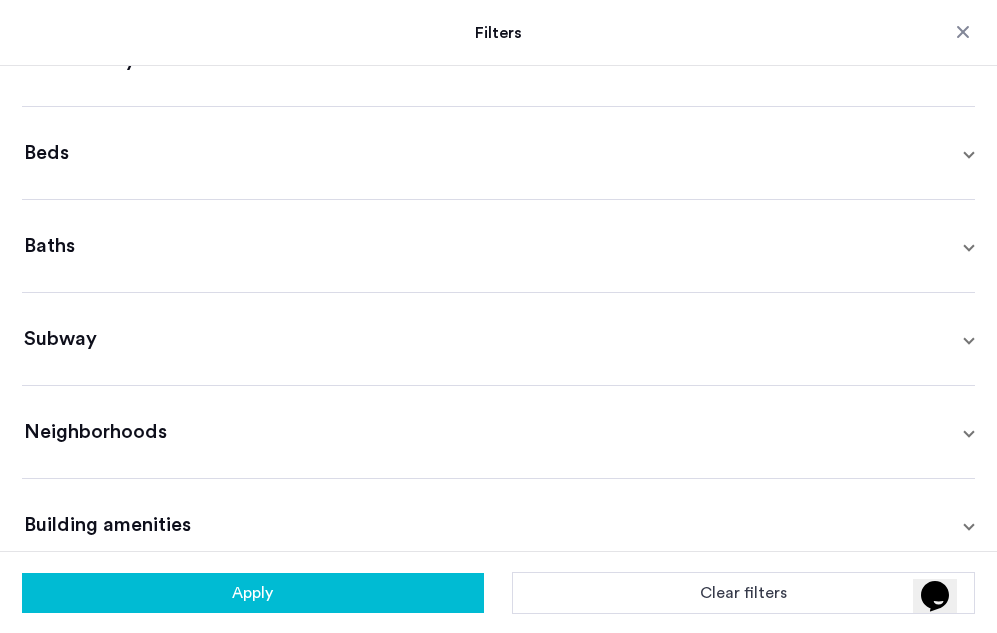 scroll, scrollTop: 457, scrollLeft: 0, axis: vertical 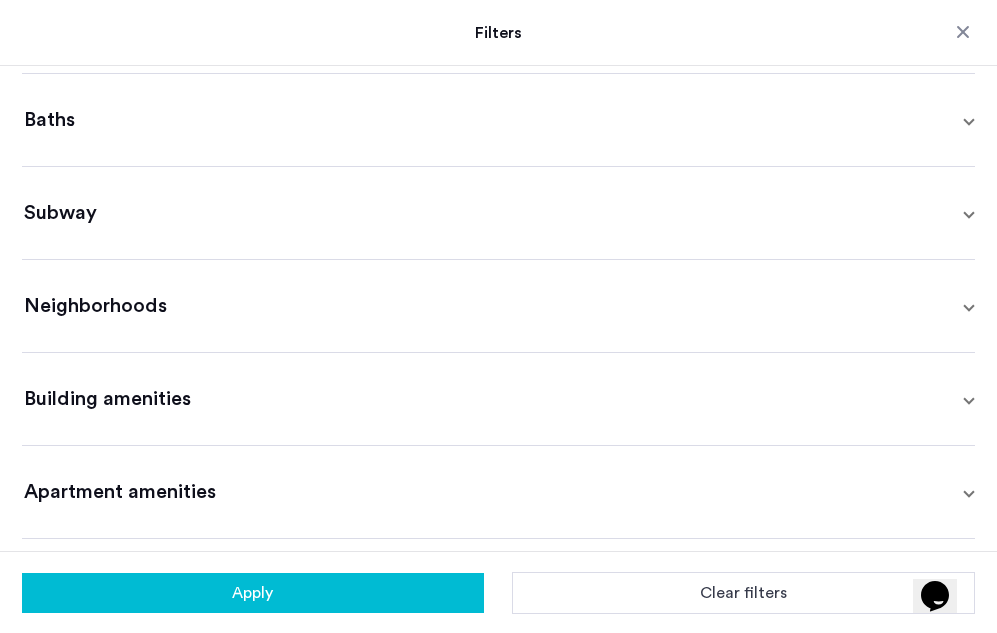 click on "Neighborhoods" at bounding box center [498, 306] 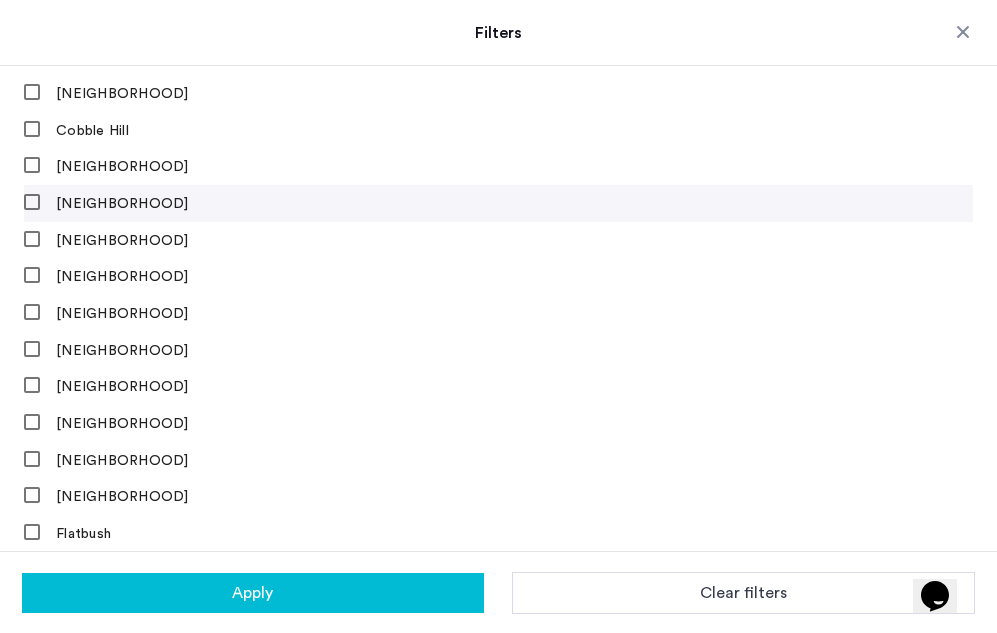 scroll, scrollTop: 1251, scrollLeft: 0, axis: vertical 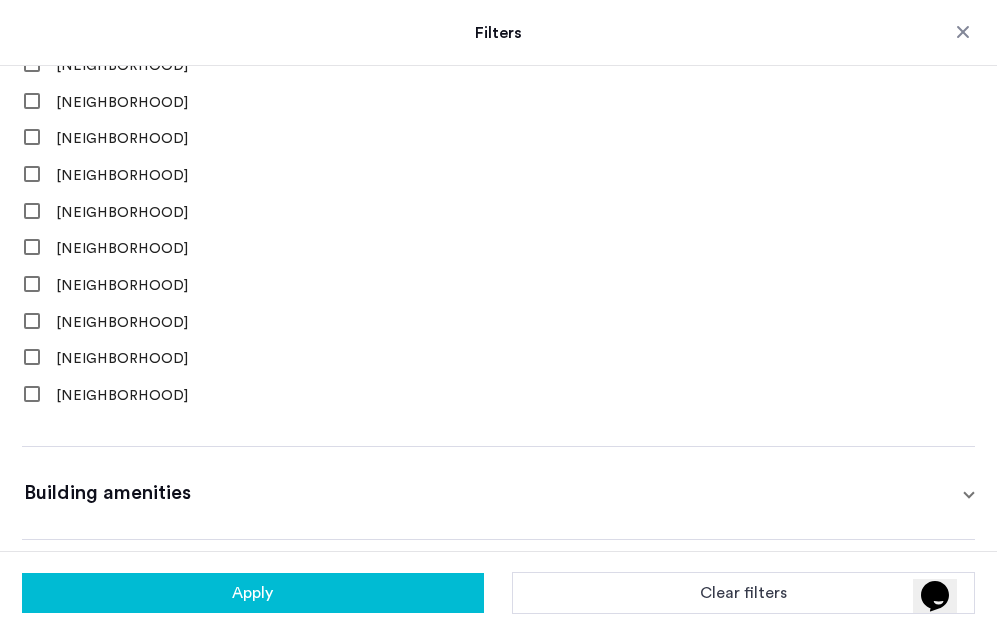 click on "Apply" at bounding box center [253, 593] 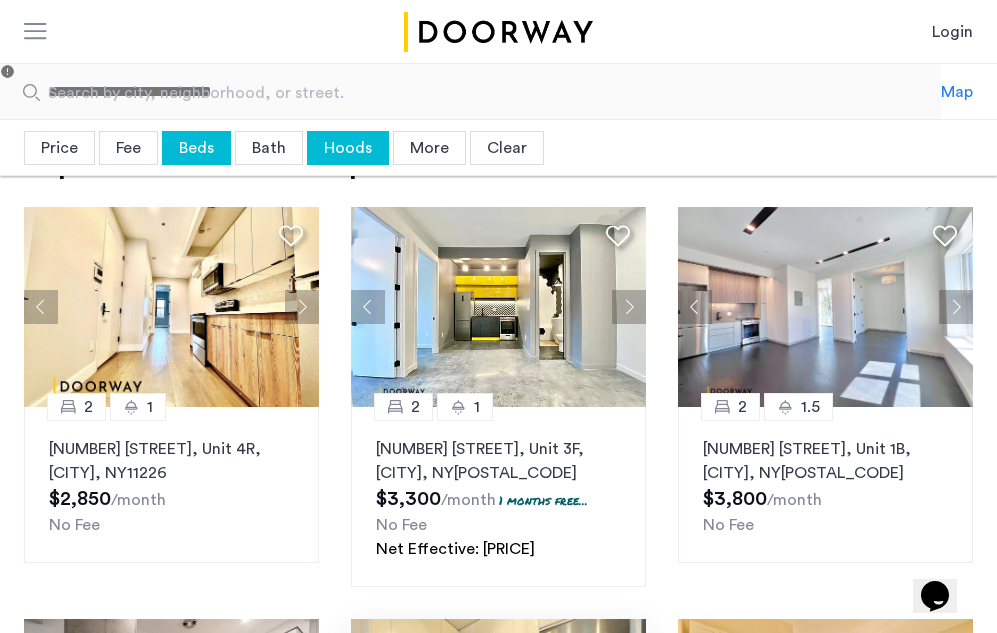 scroll, scrollTop: 49, scrollLeft: 0, axis: vertical 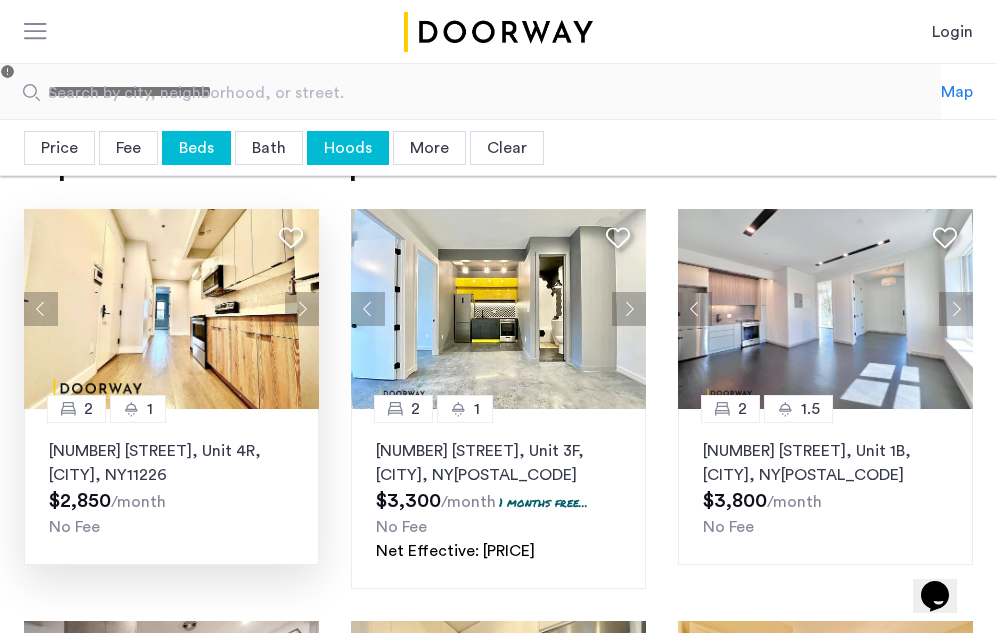 click 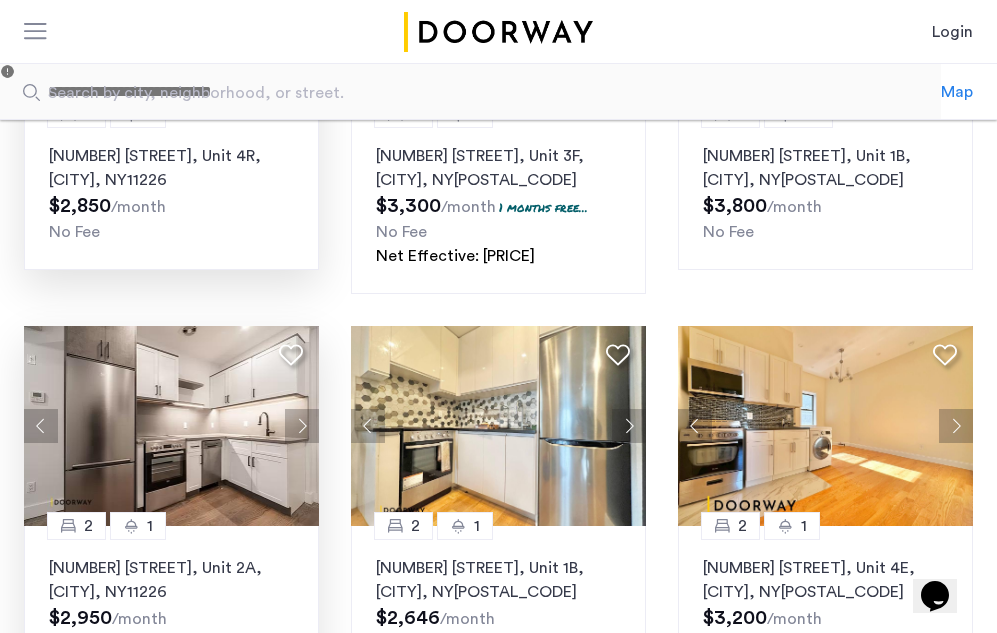 scroll, scrollTop: 404, scrollLeft: 0, axis: vertical 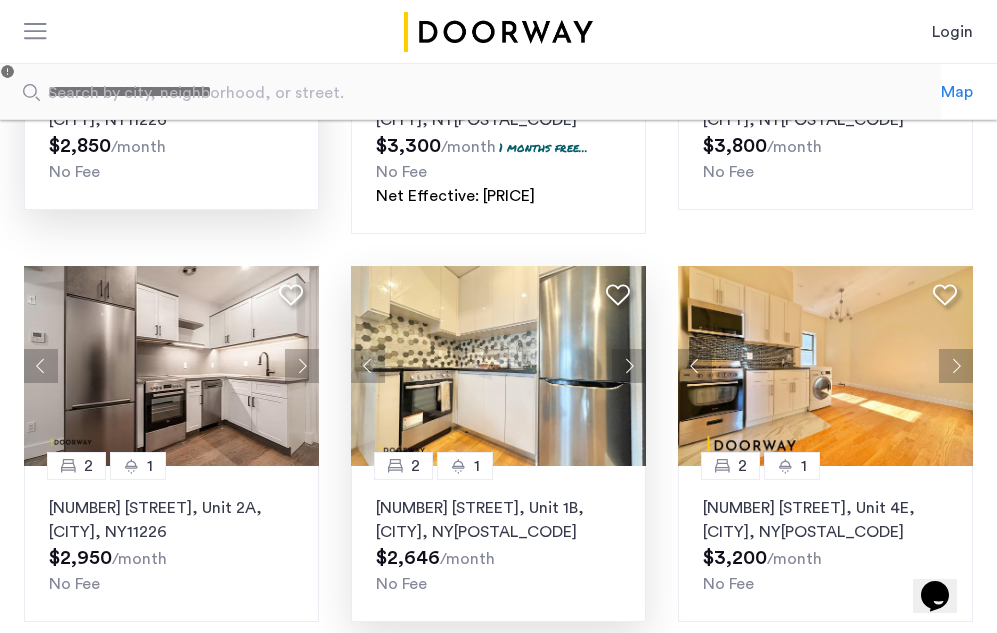 click 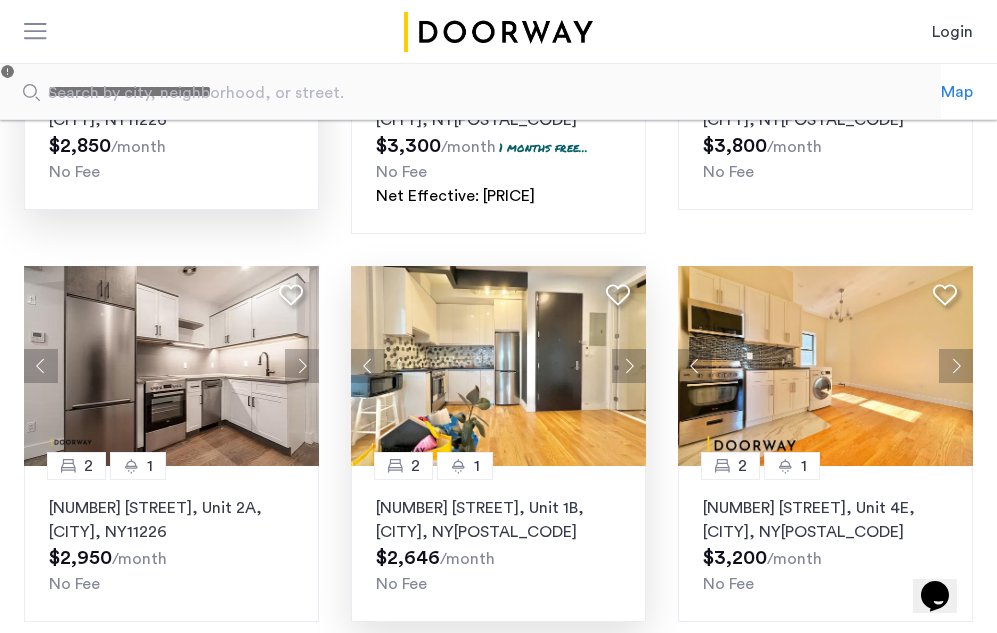 click 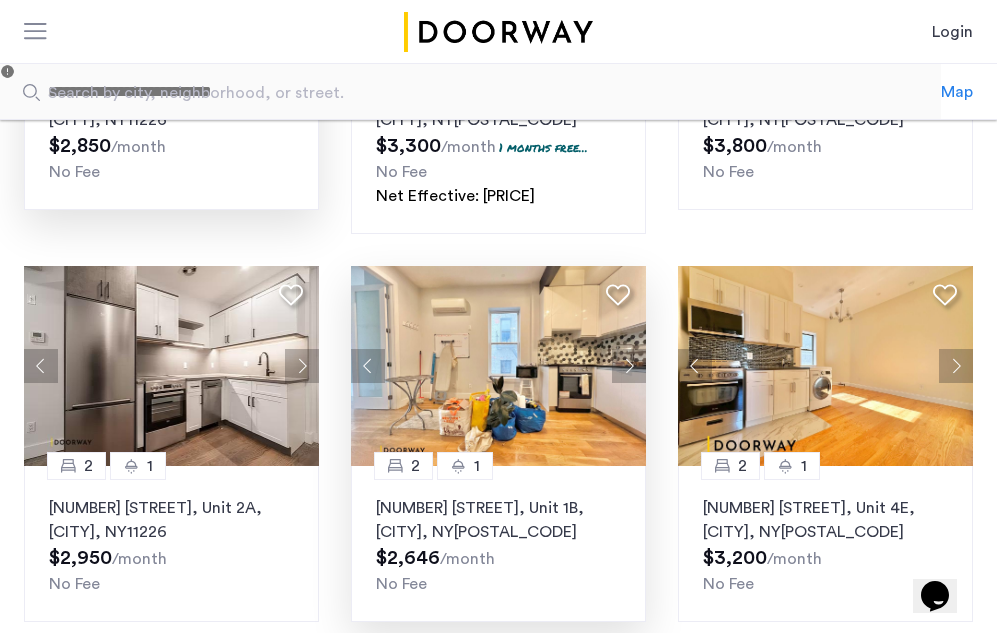 click 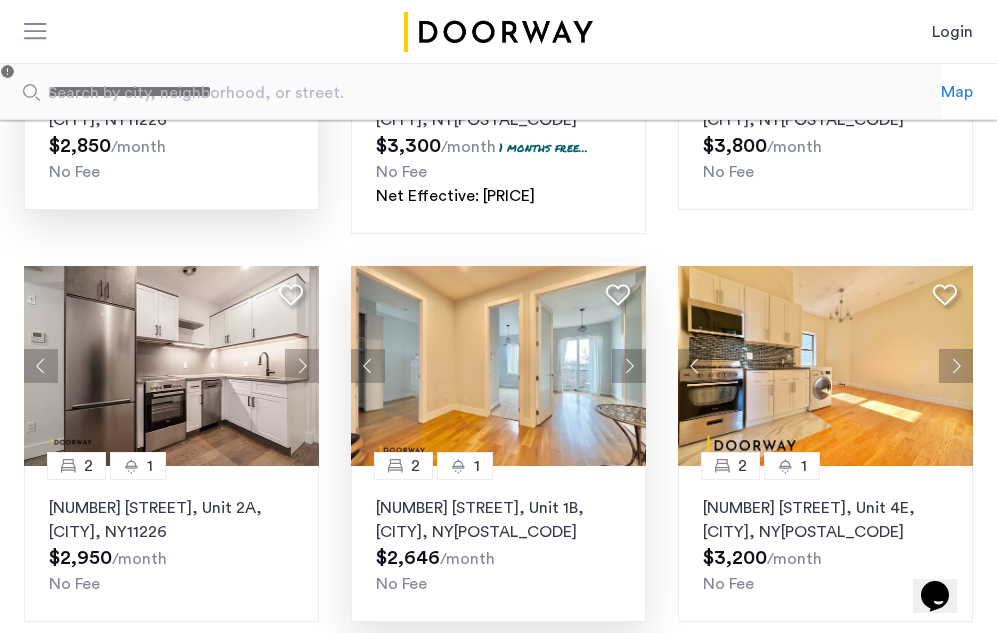 click 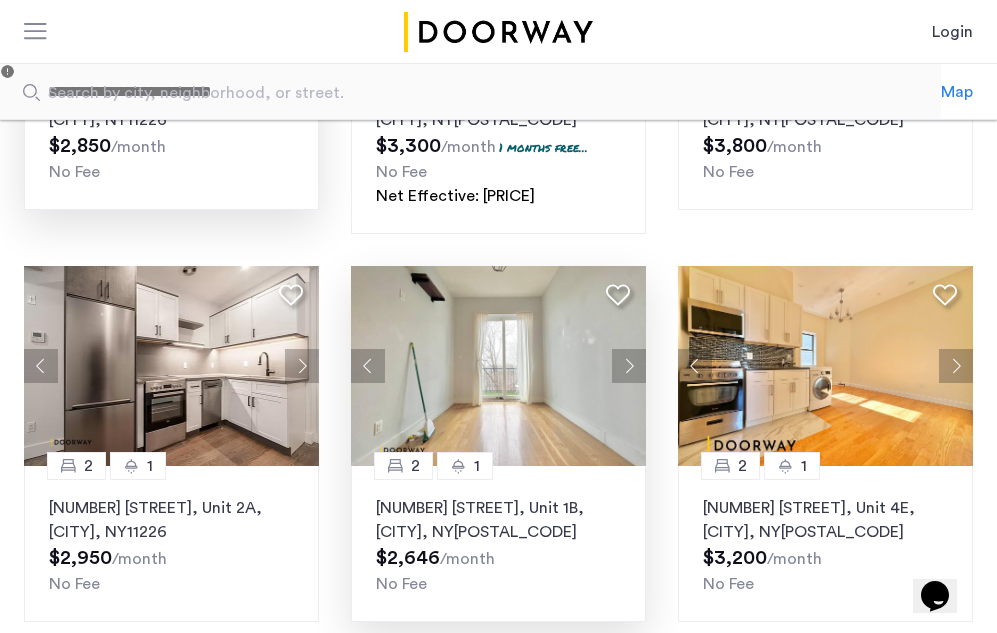 click 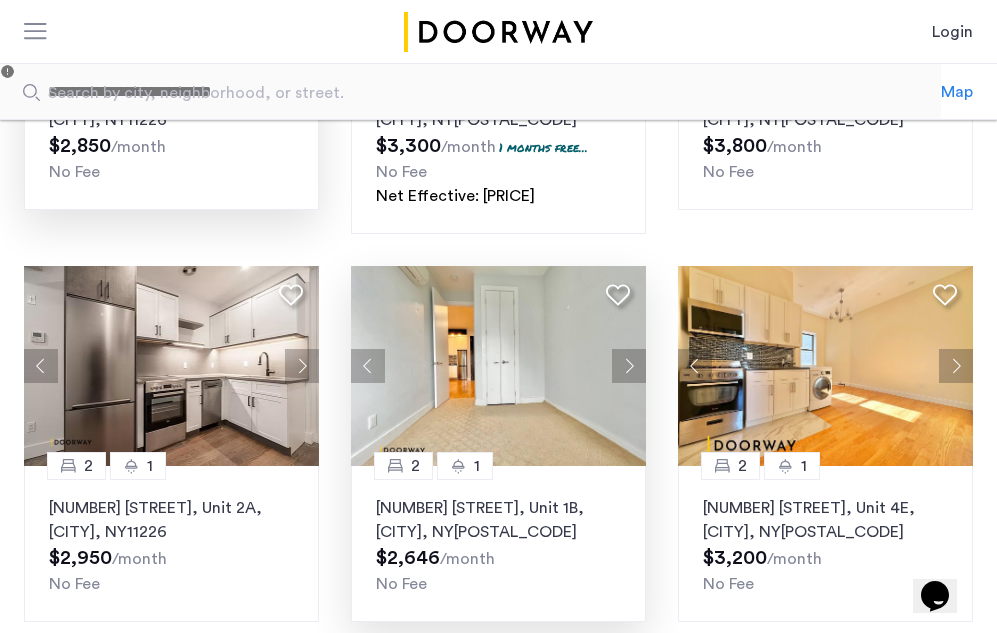 click 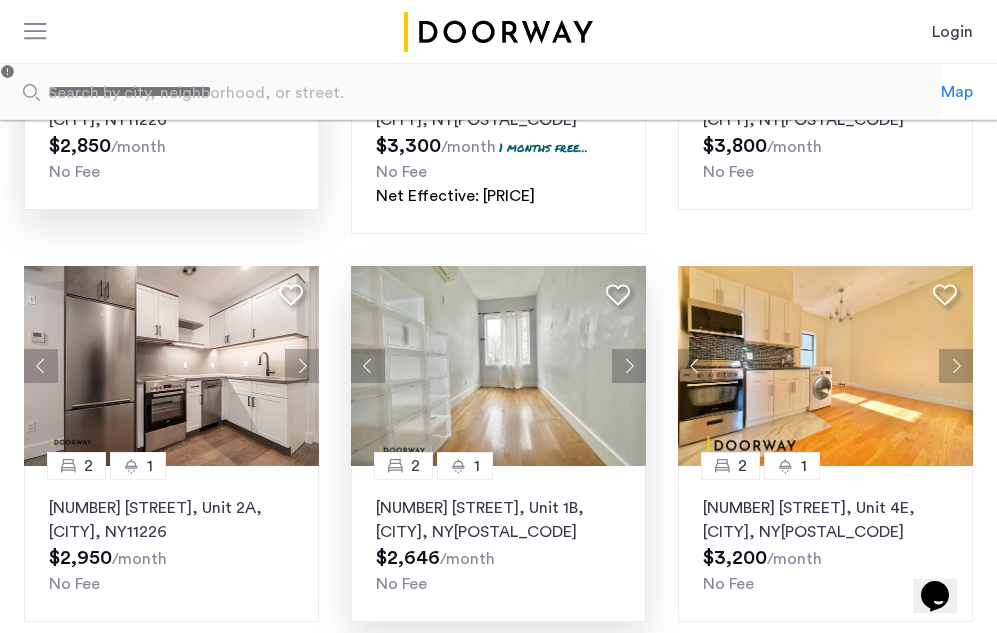 click 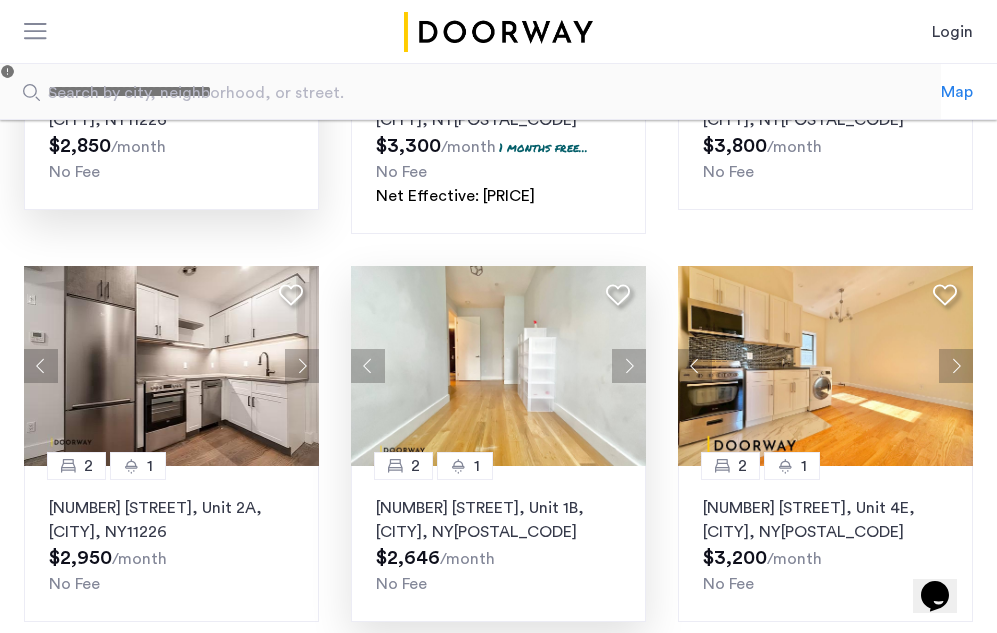click 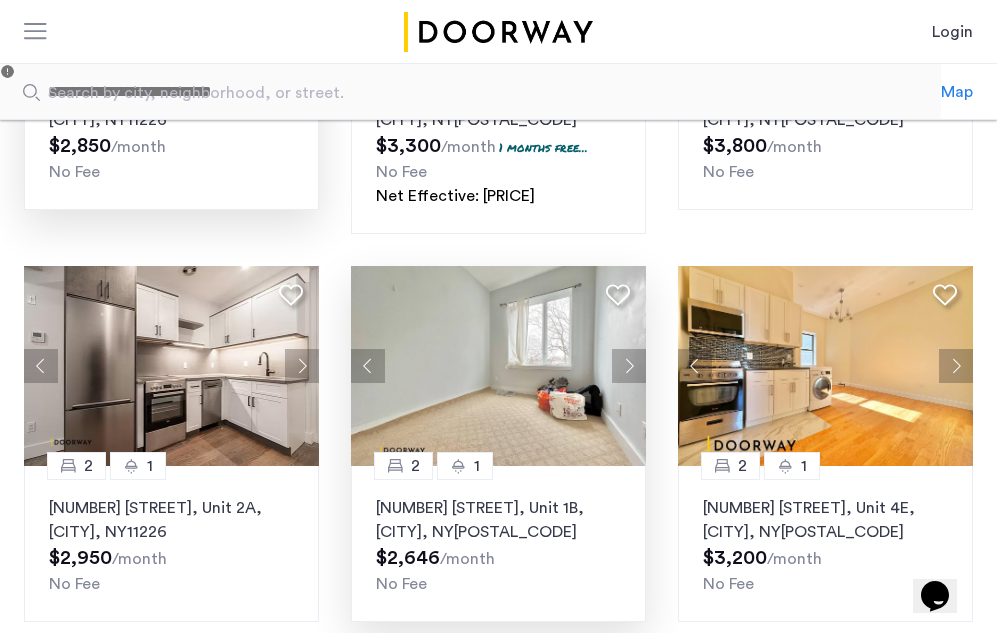 click 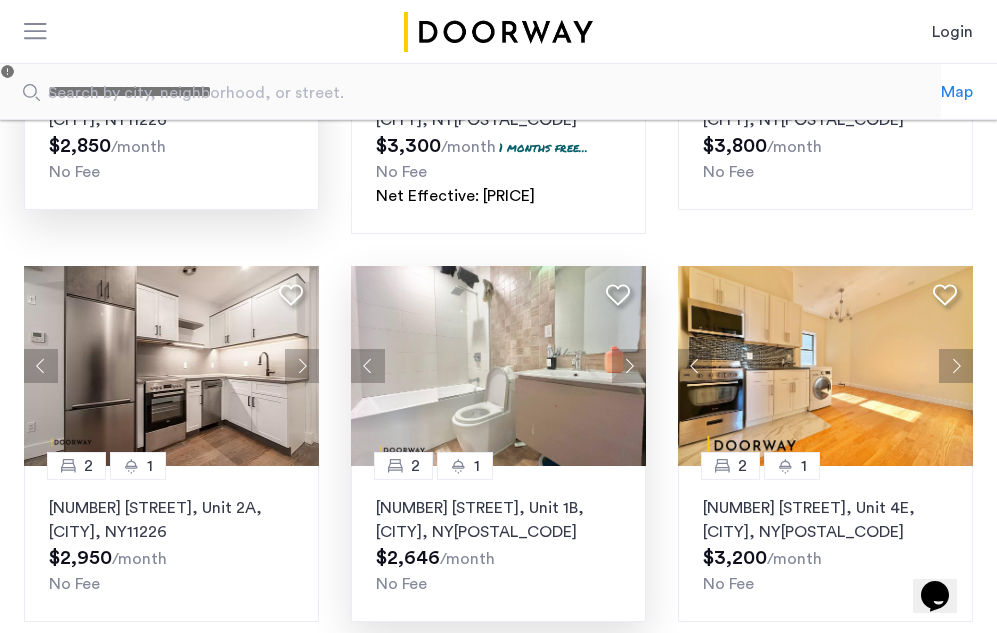 click 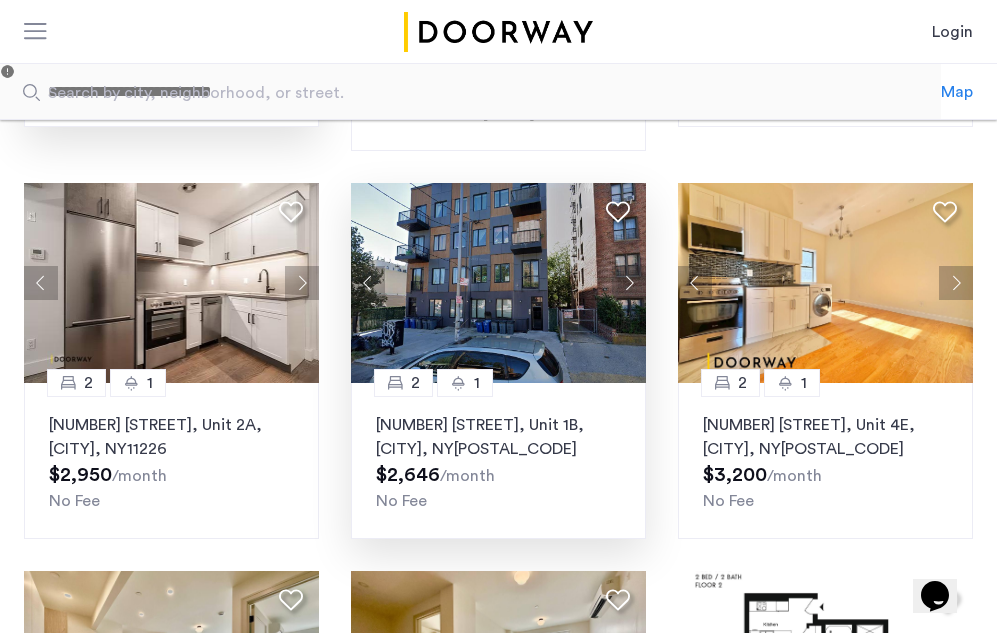 scroll, scrollTop: 488, scrollLeft: 0, axis: vertical 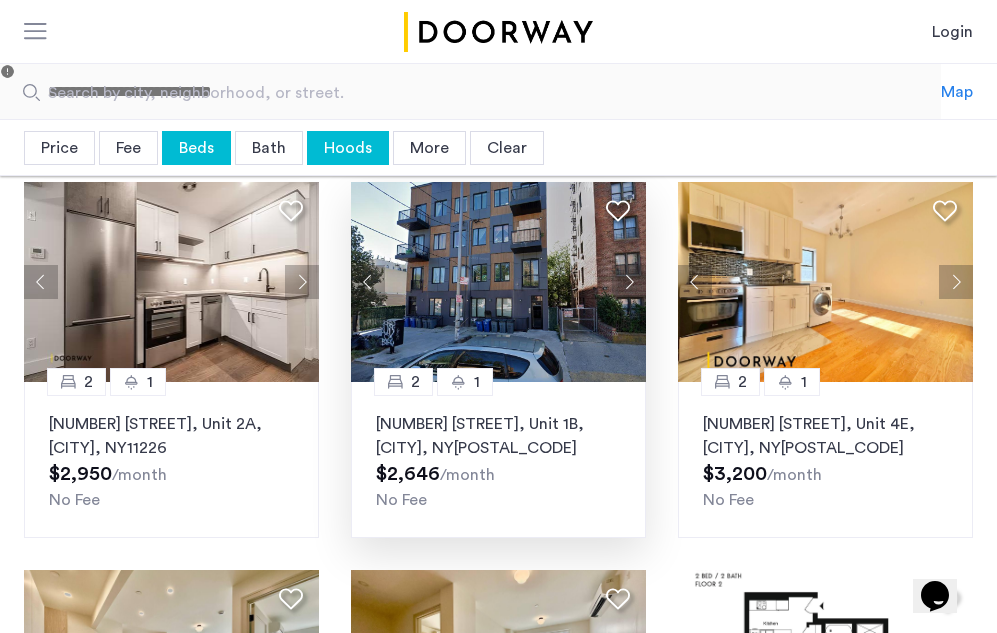 click 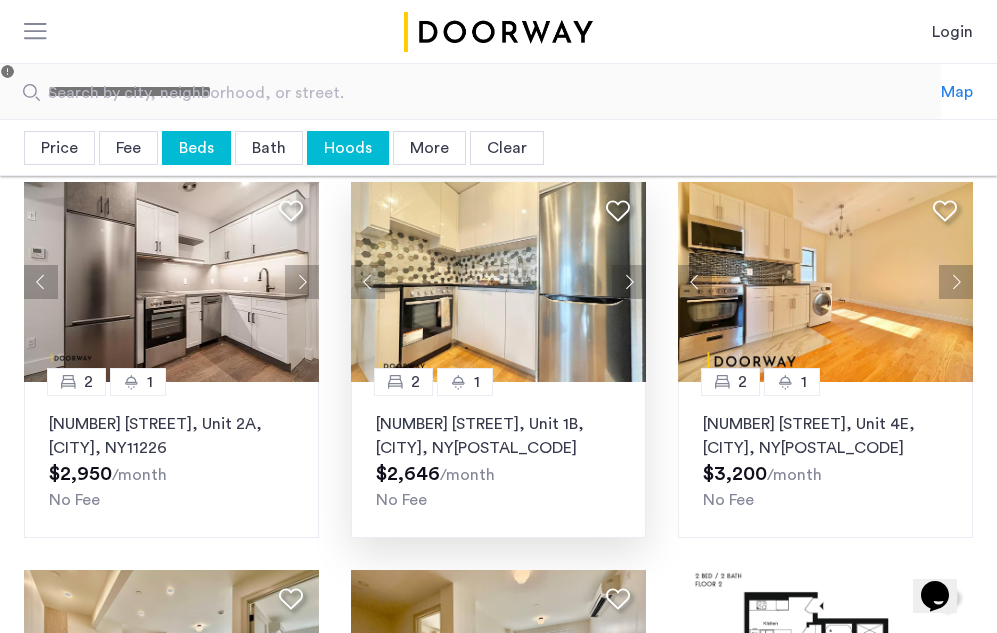 click 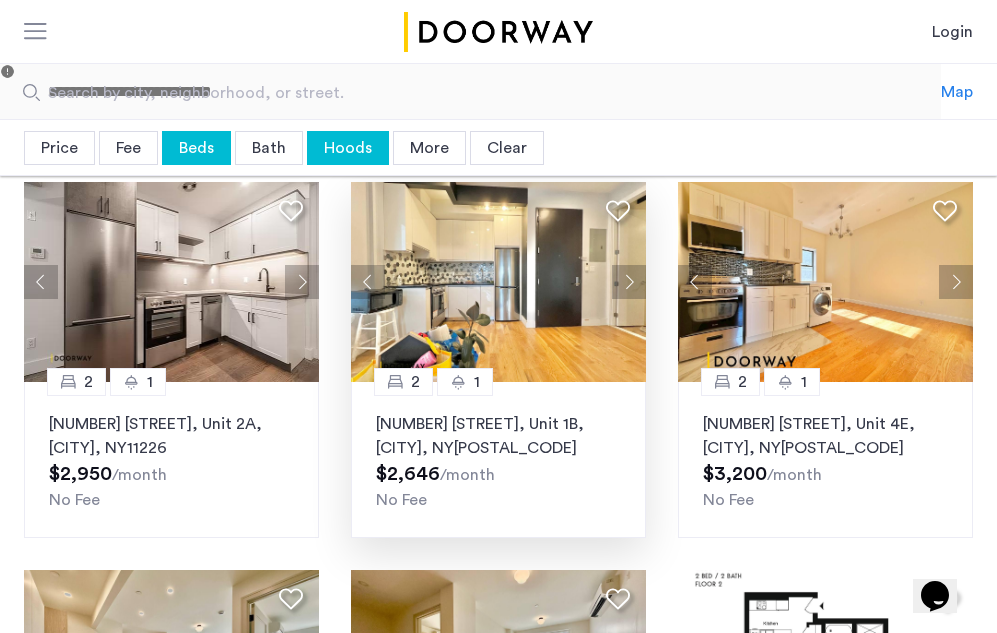 click 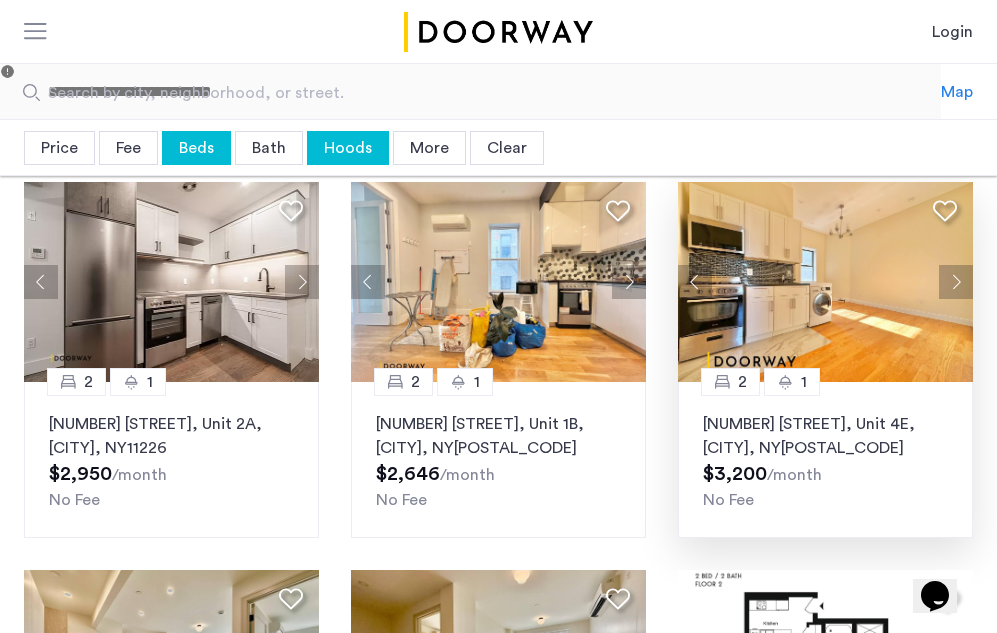click 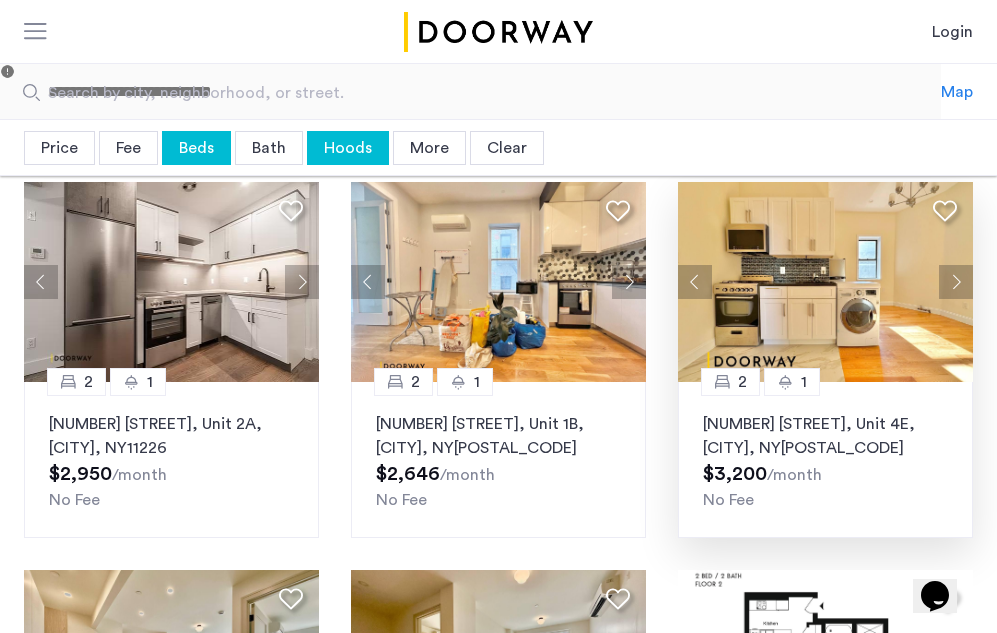 click 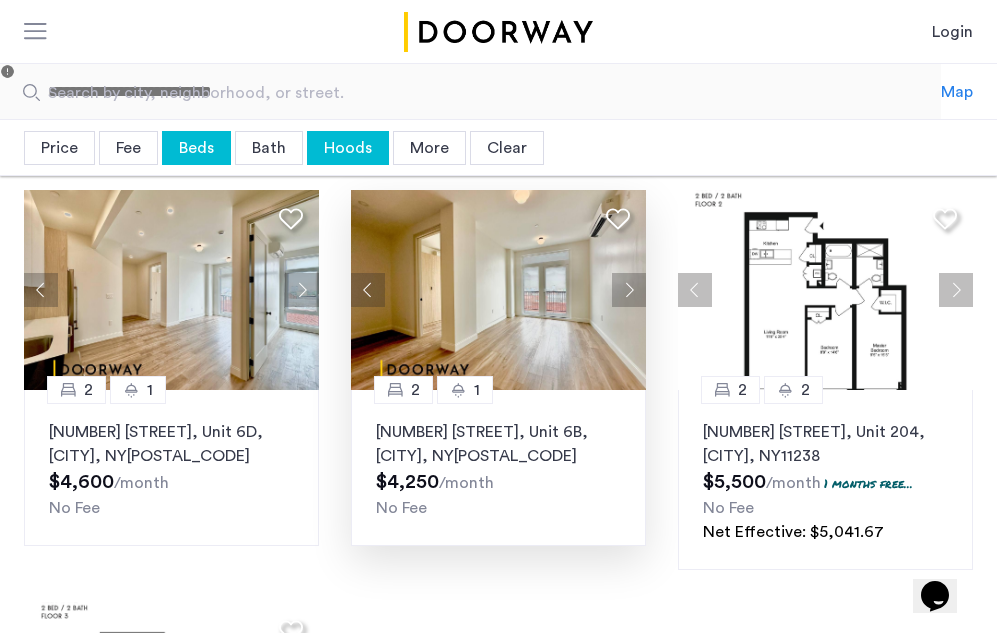 scroll, scrollTop: 862, scrollLeft: 0, axis: vertical 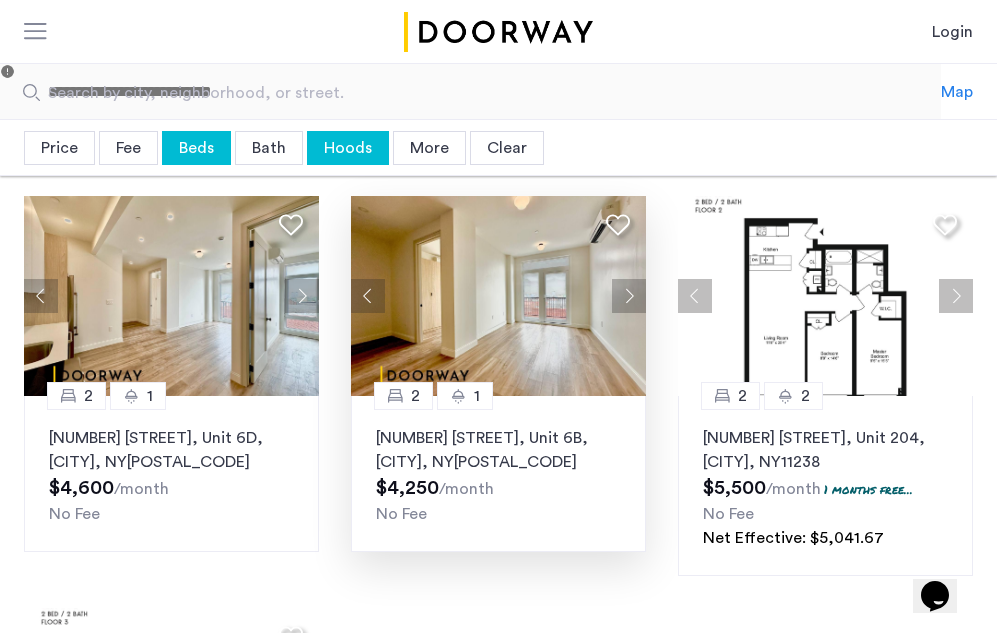 click 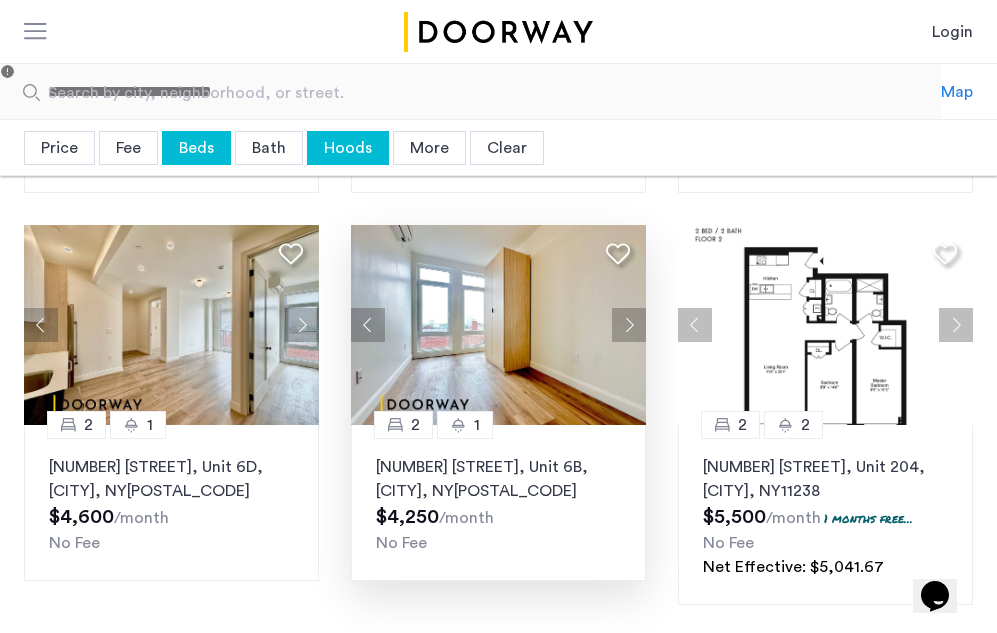 scroll, scrollTop: 827, scrollLeft: 0, axis: vertical 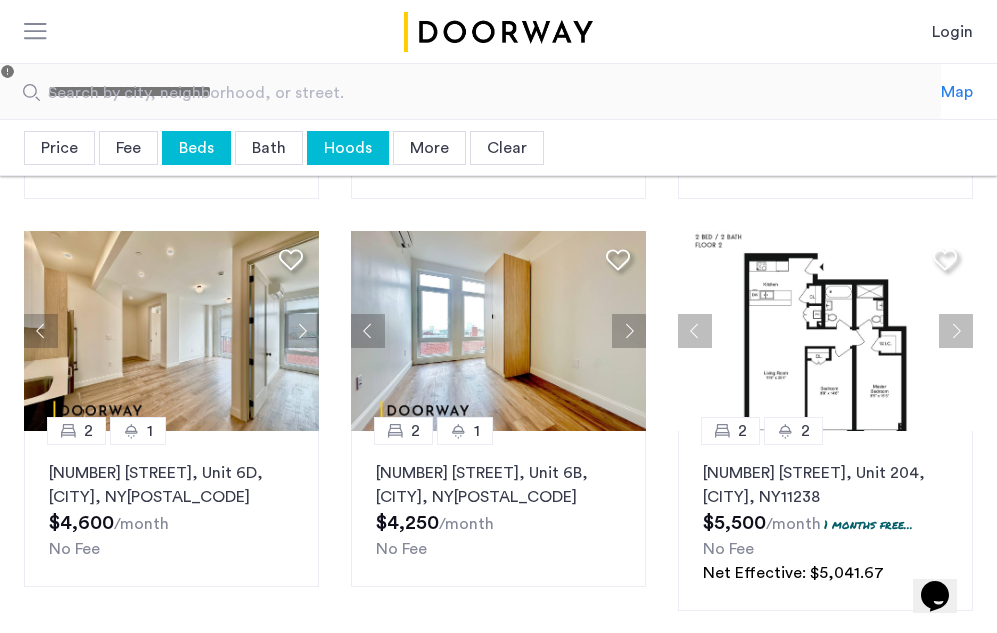 click 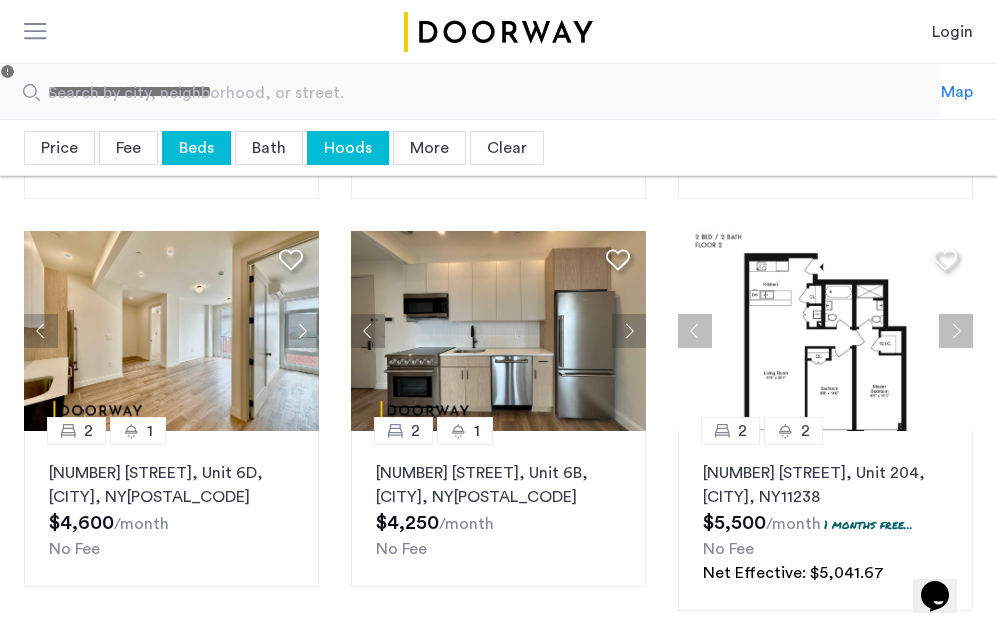 click 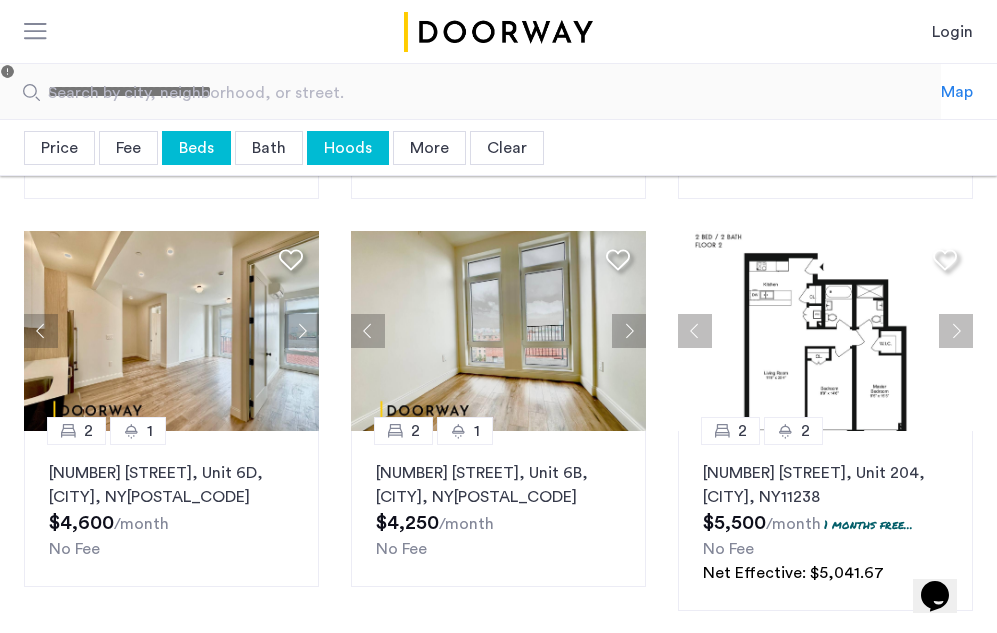 click 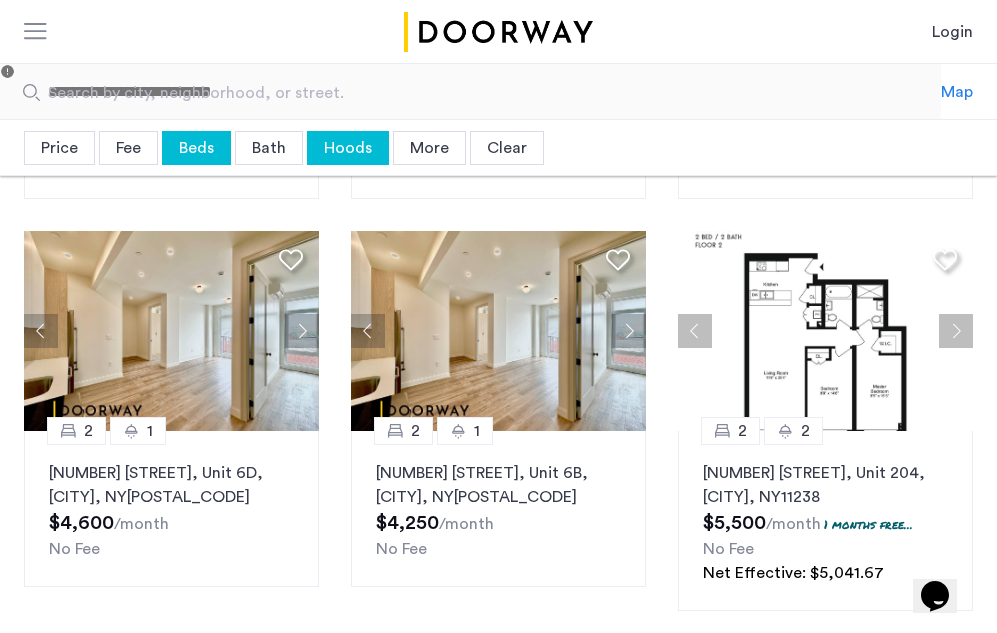 click 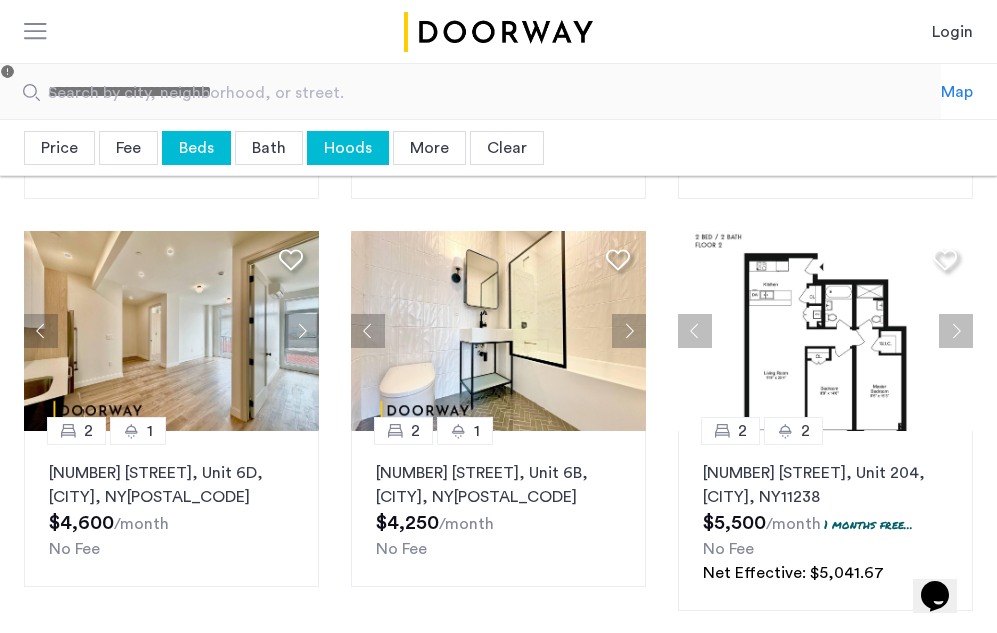click on "Beds" at bounding box center [196, 148] 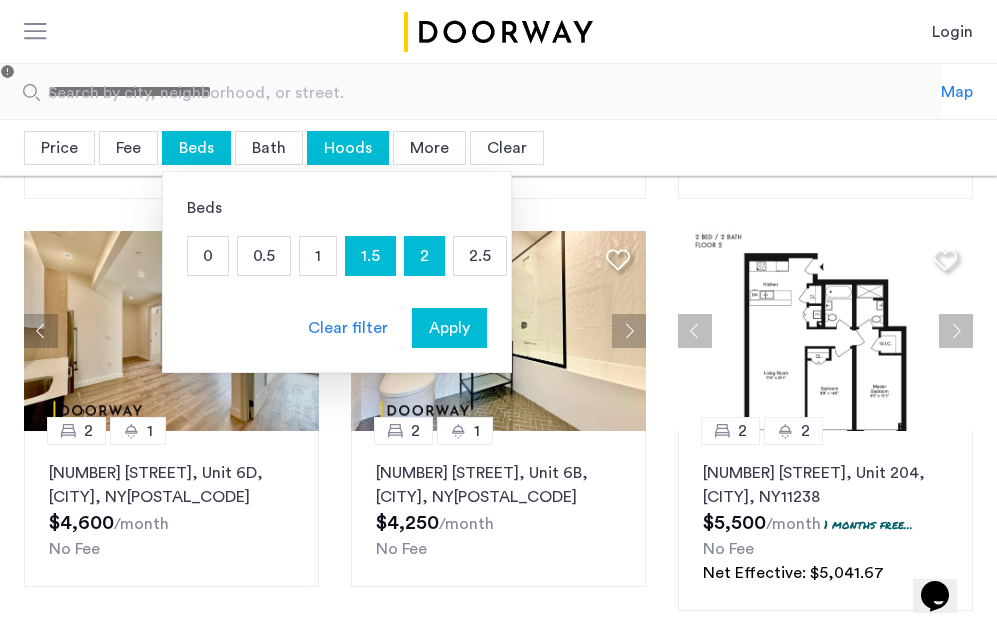 click on "1.5" at bounding box center (370, 256) 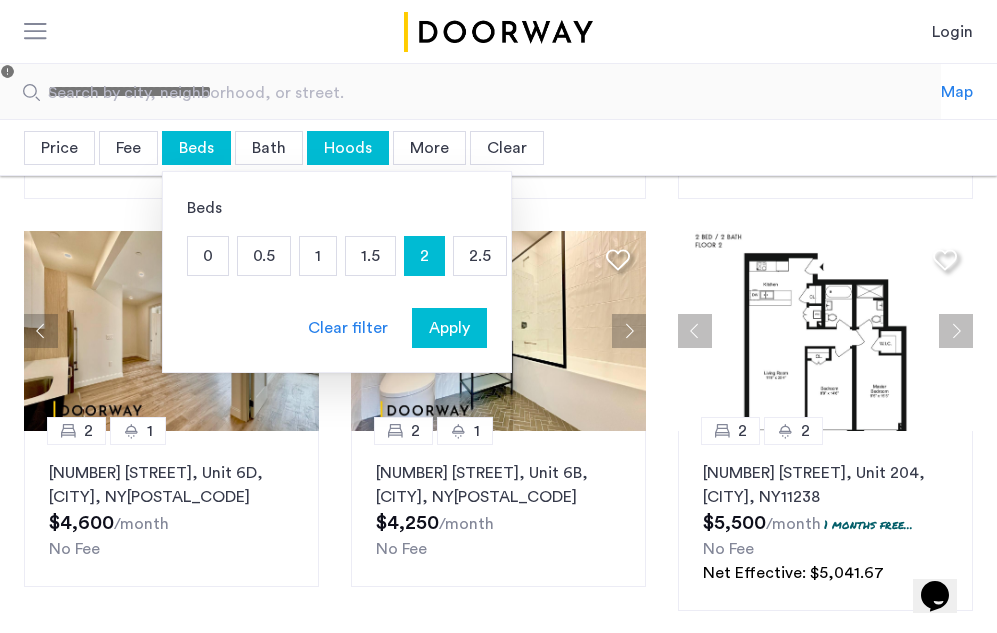 click on "2.5" at bounding box center (480, 256) 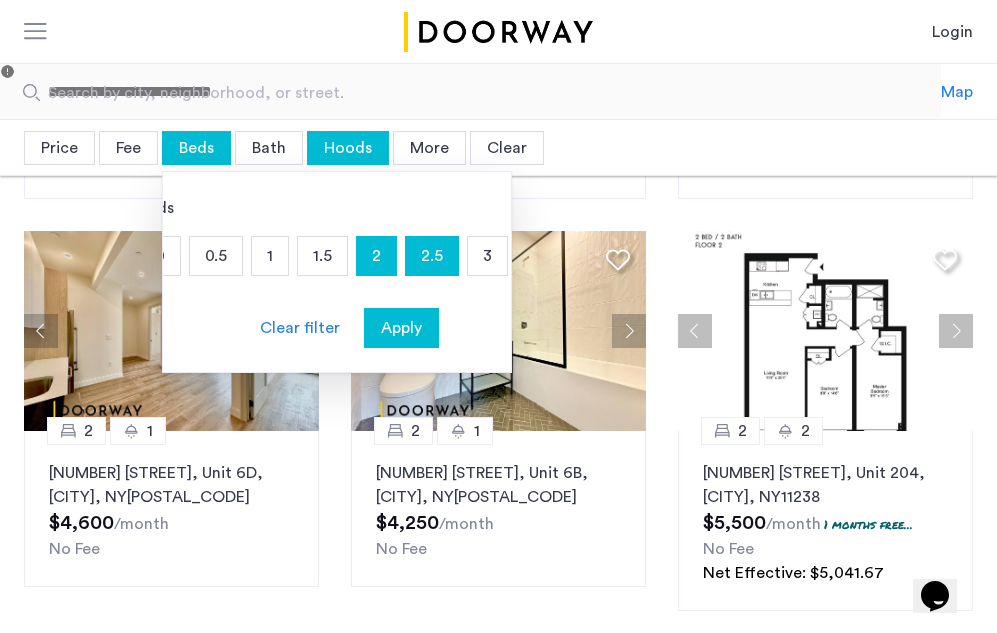 scroll, scrollTop: 0, scrollLeft: 57, axis: horizontal 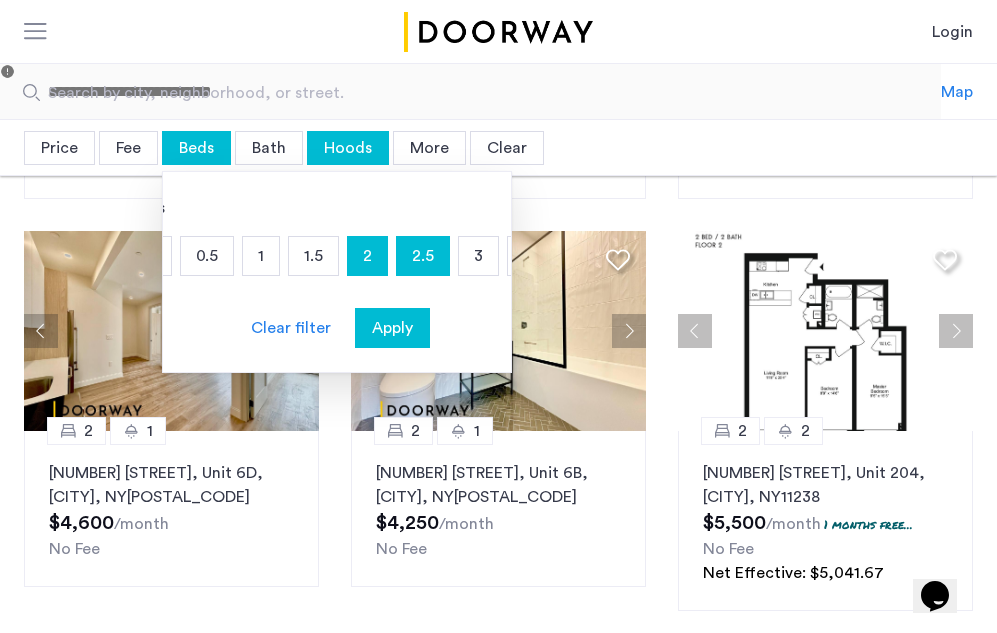 click on "3" at bounding box center [478, 256] 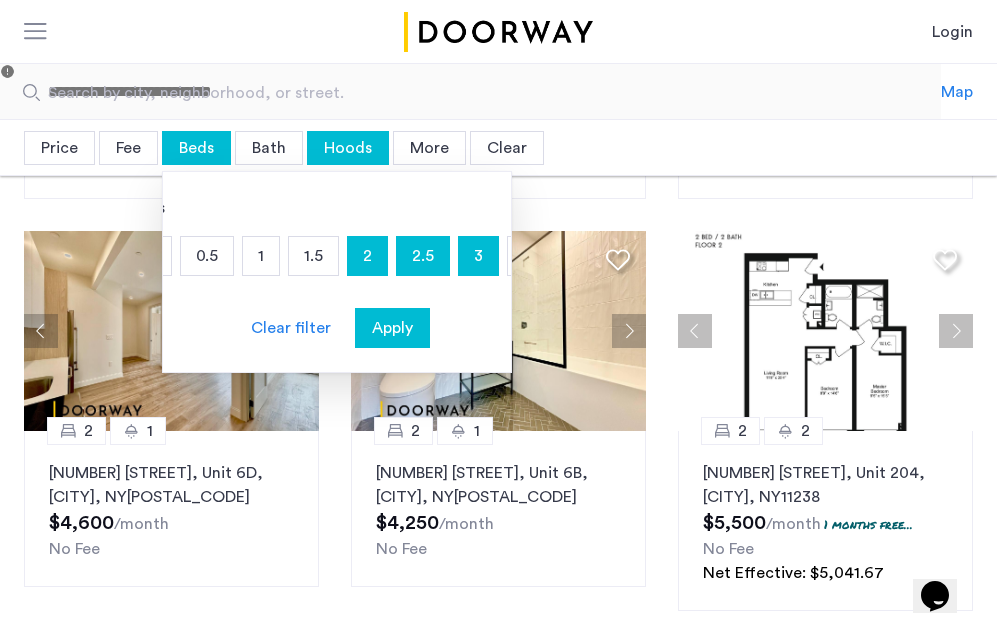 click on "Apply" at bounding box center [392, 328] 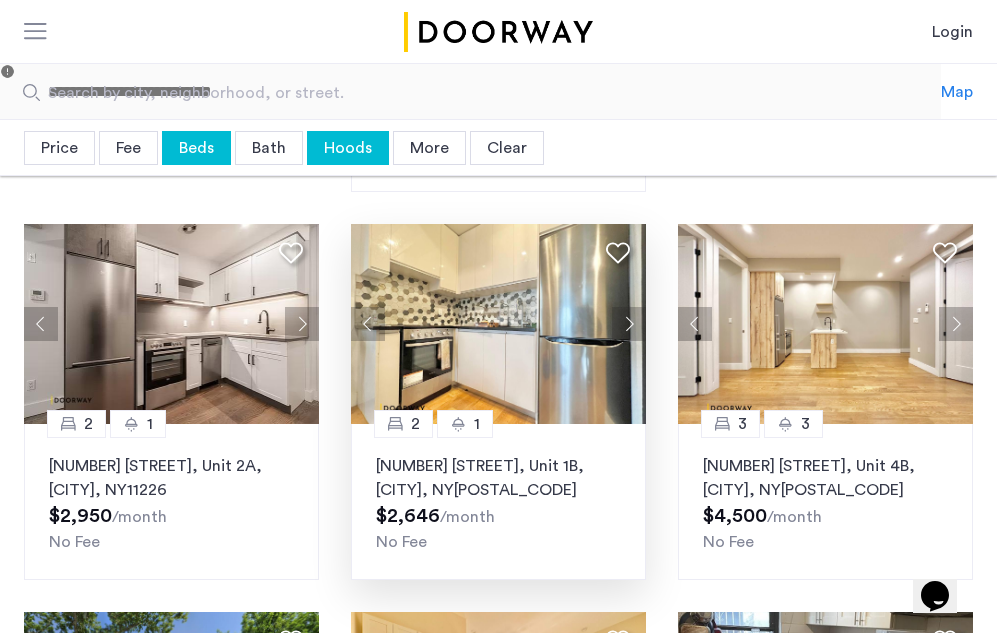 scroll, scrollTop: 444, scrollLeft: 0, axis: vertical 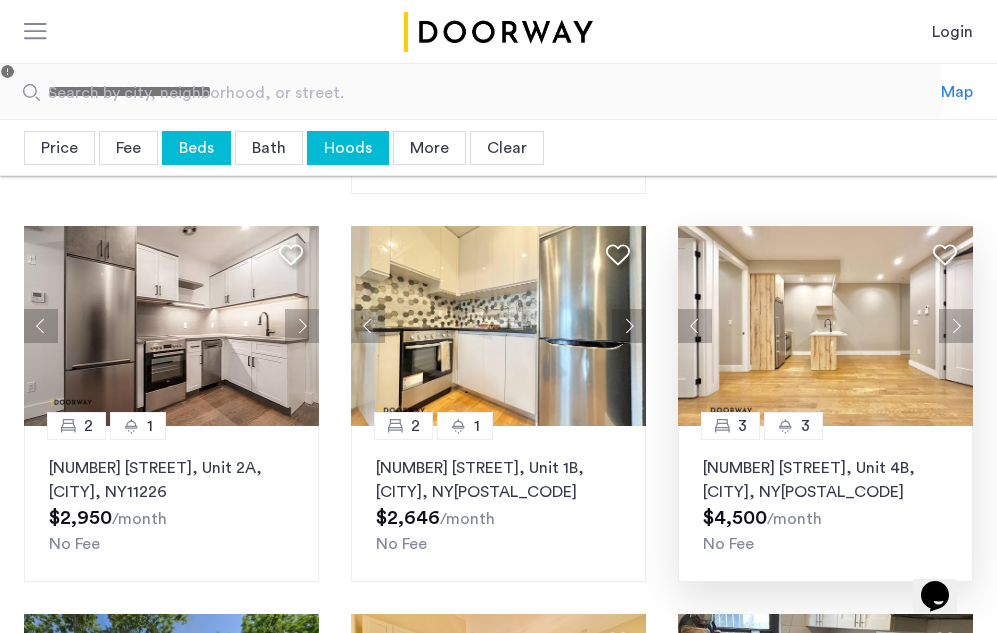 click 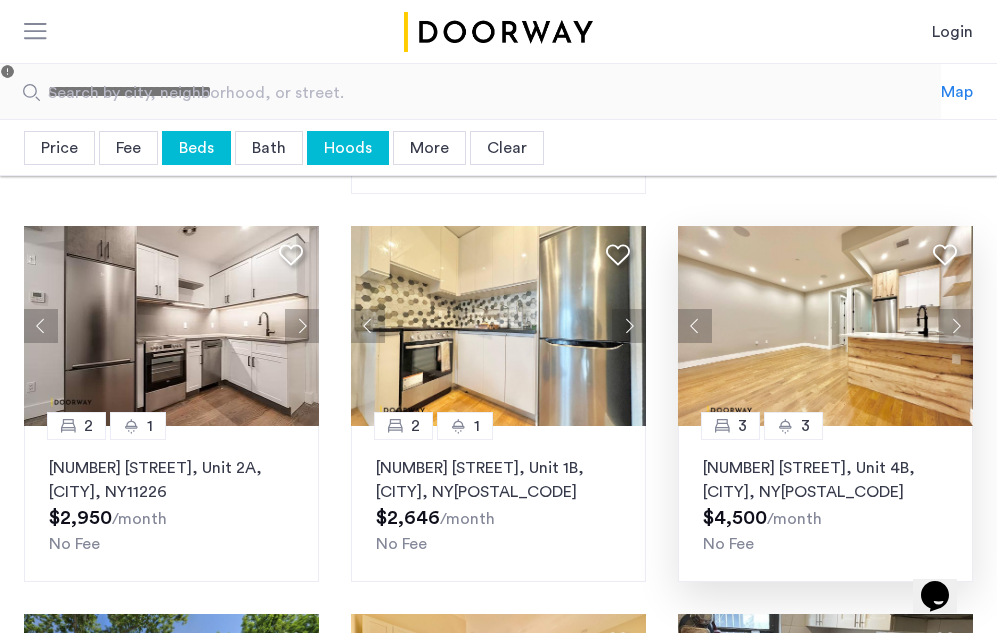 click 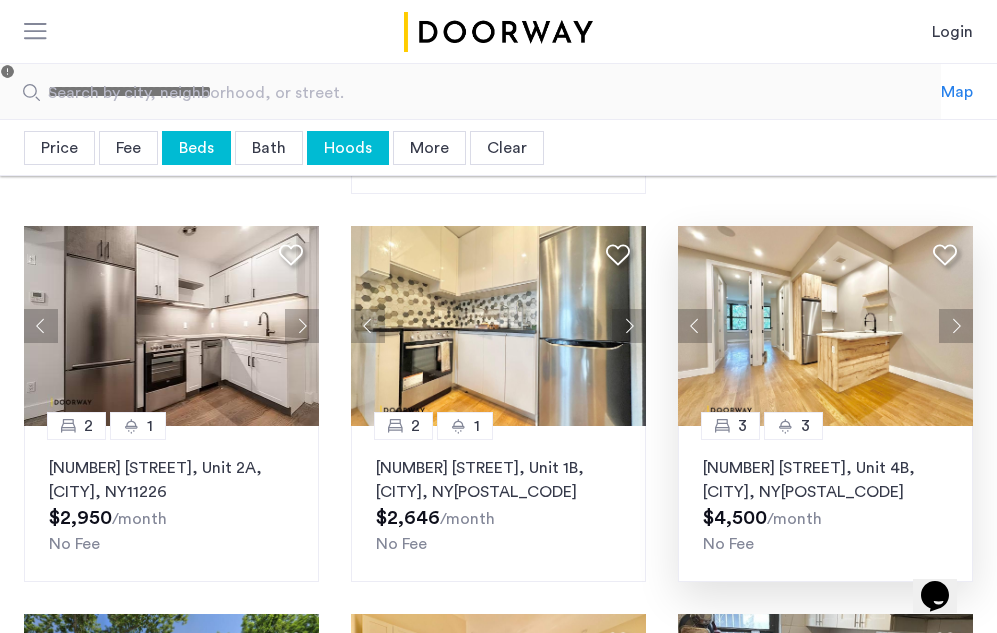click 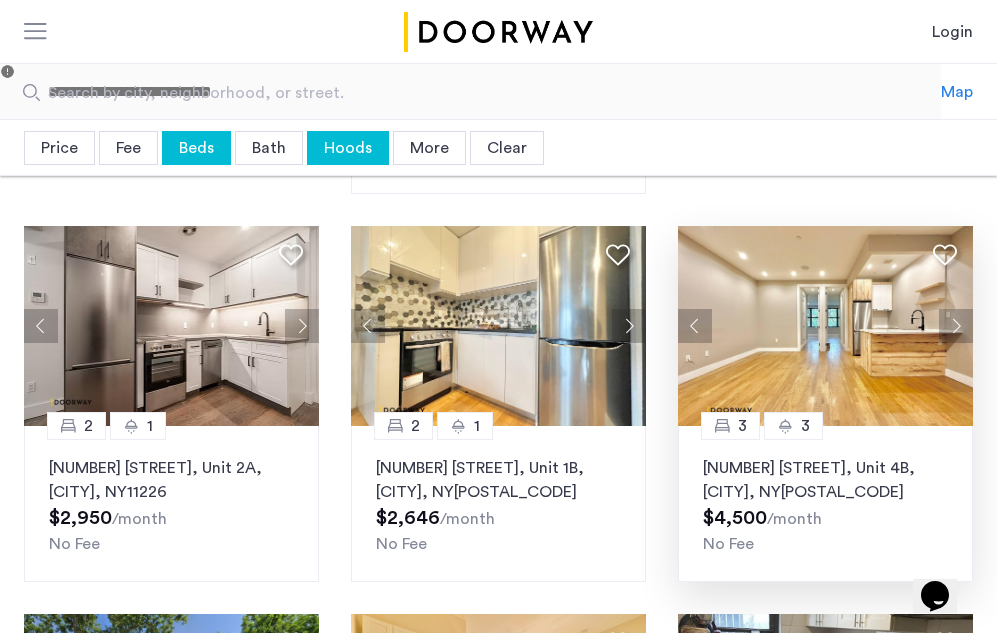 click 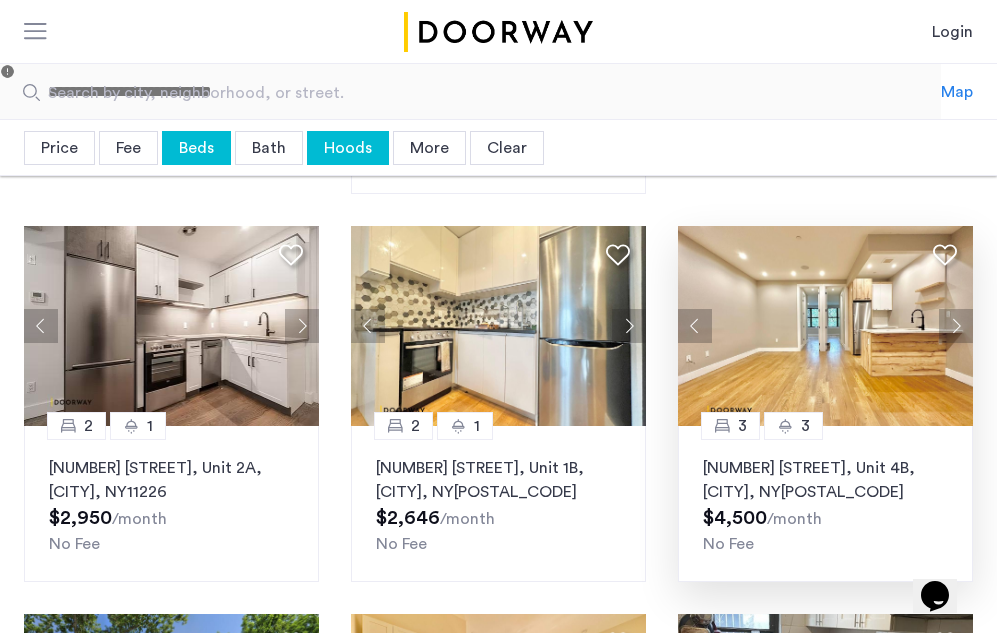 click 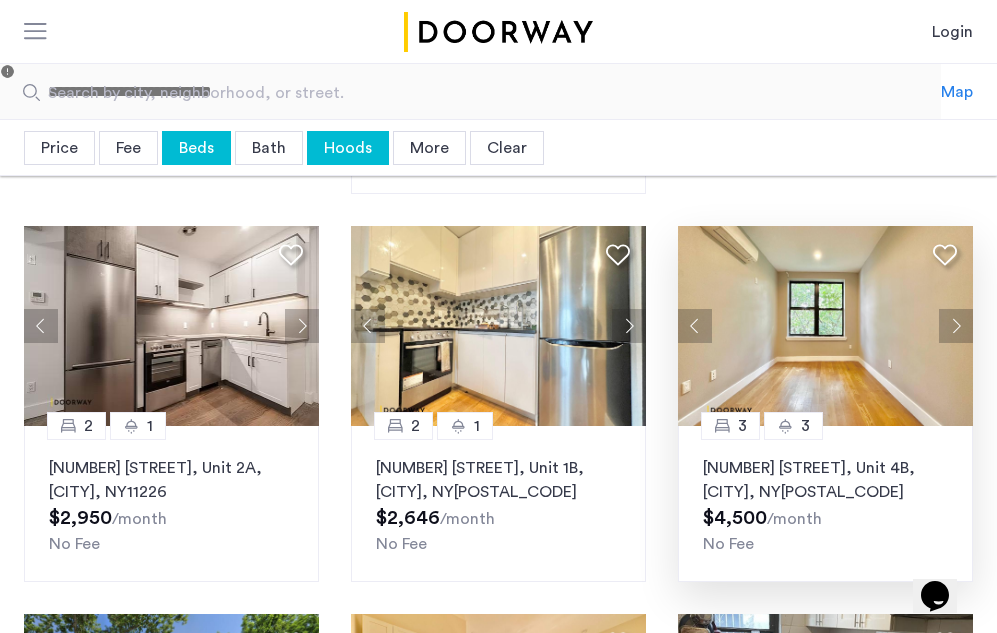 click 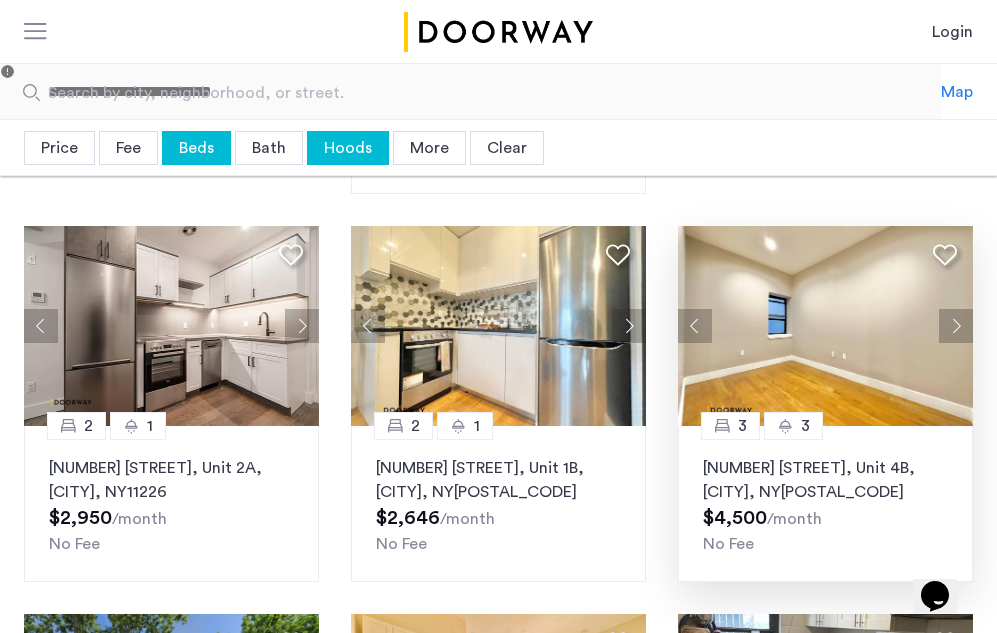 click 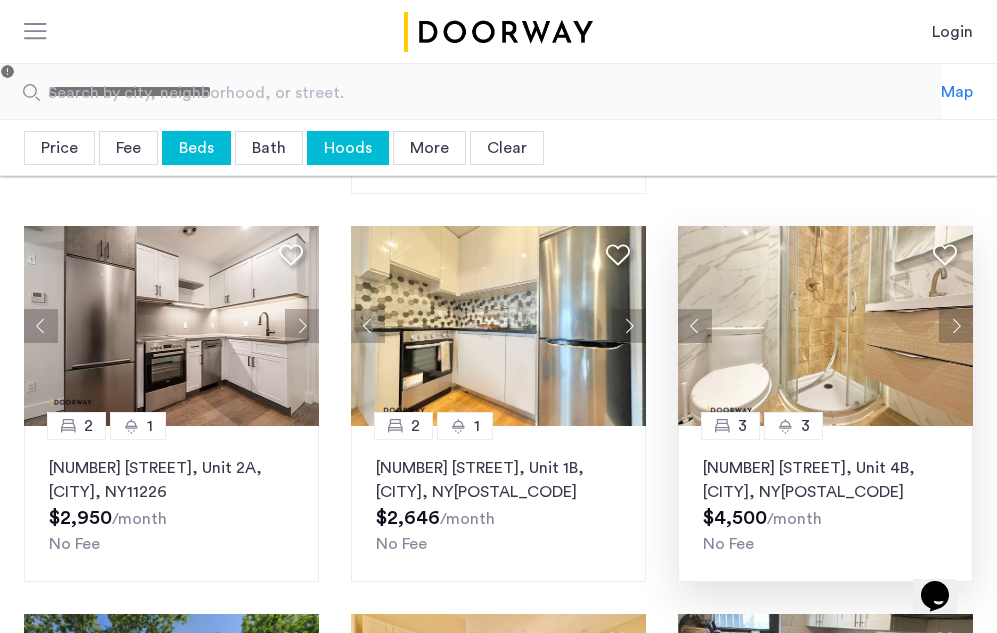 click 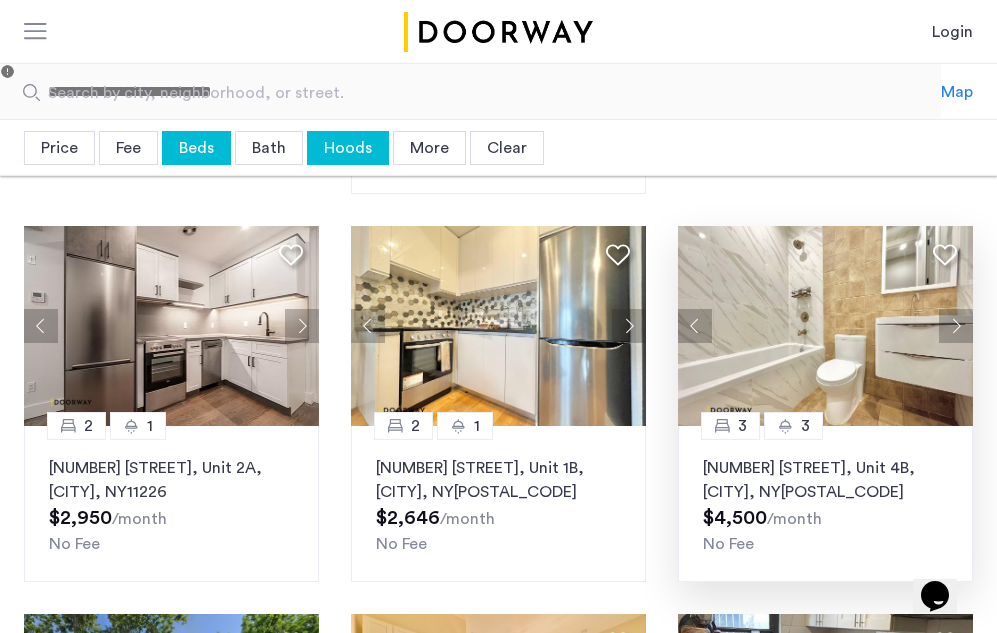 click 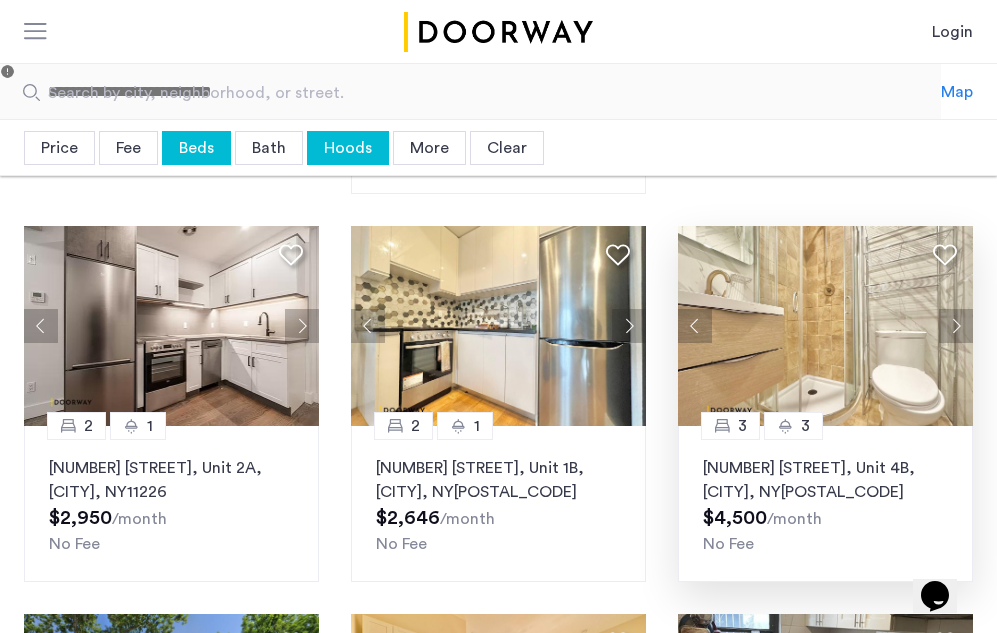 click 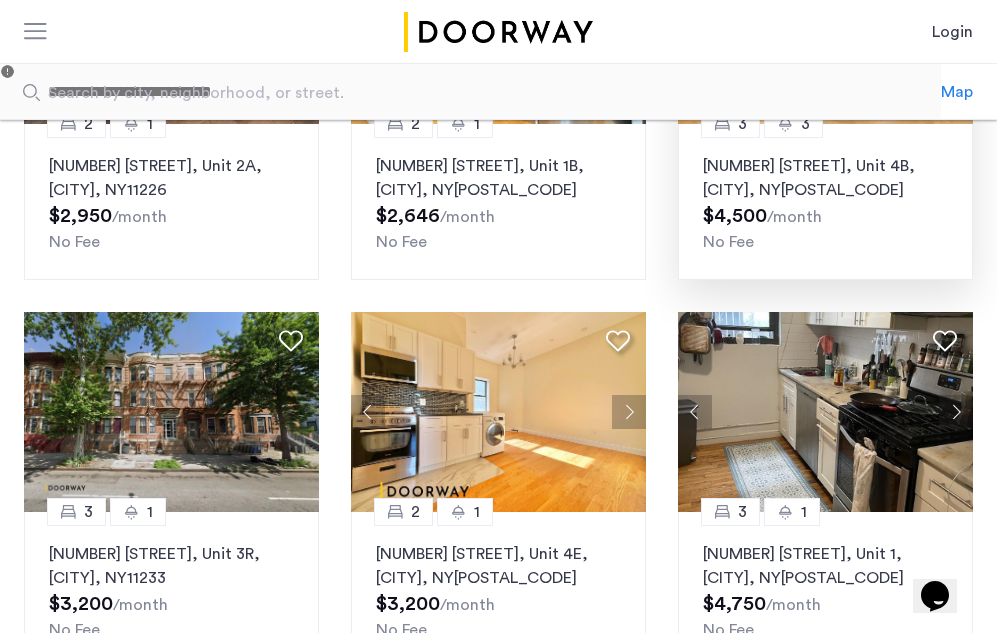 scroll, scrollTop: 759, scrollLeft: 0, axis: vertical 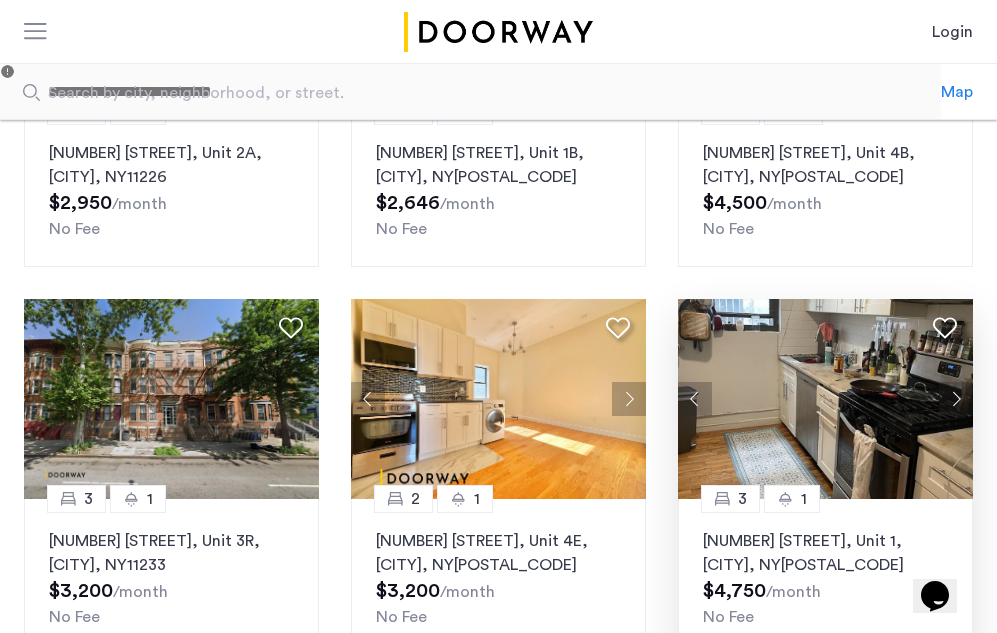 click 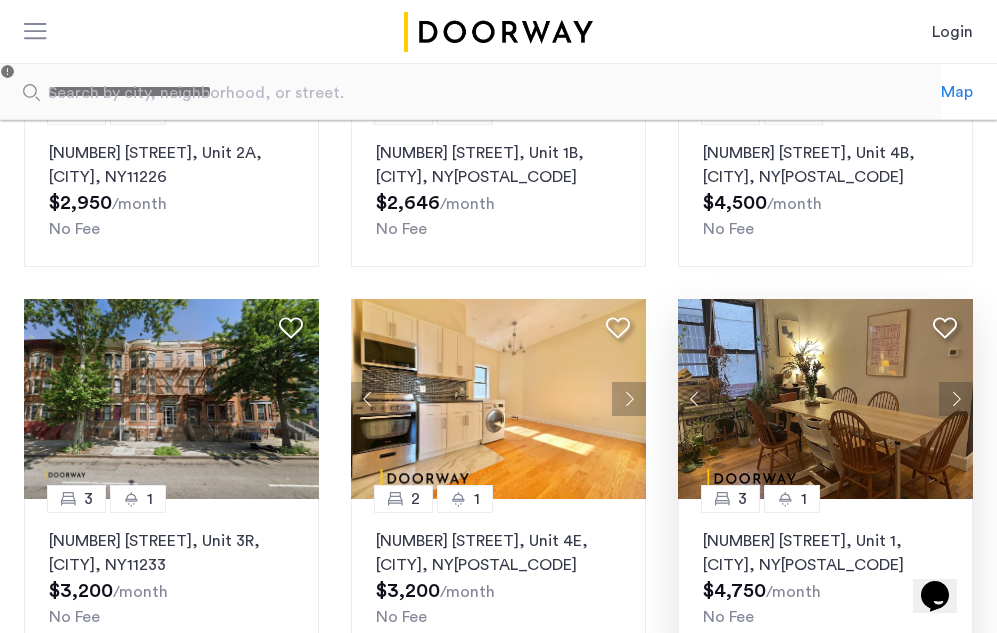 click 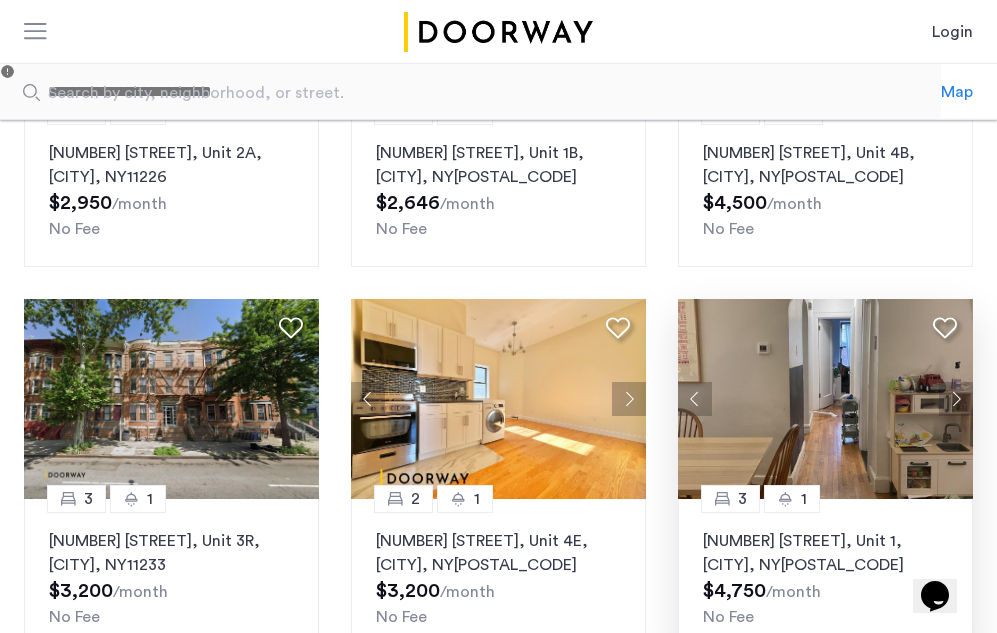 click 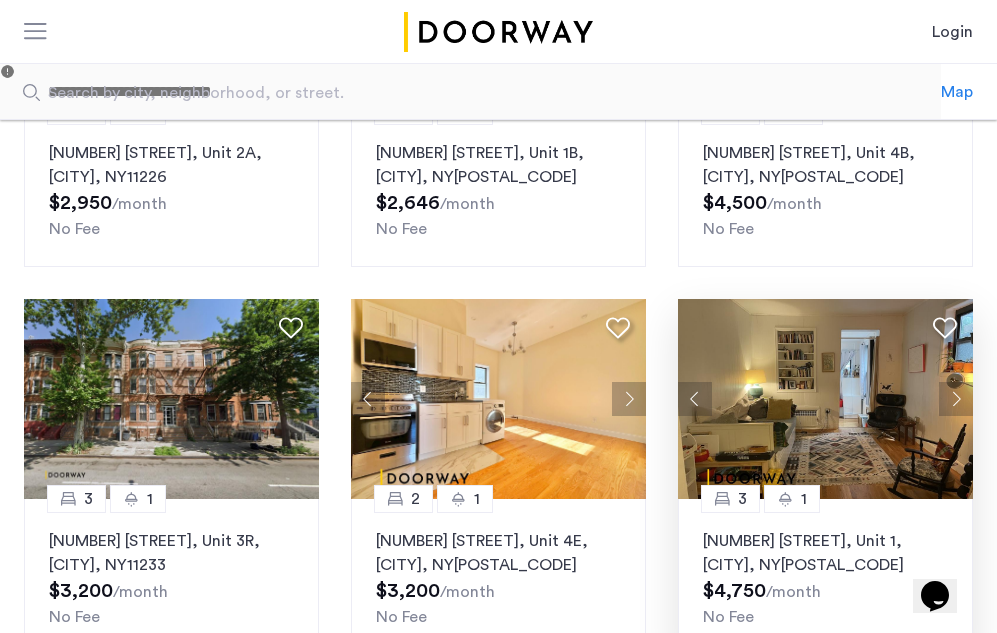 click 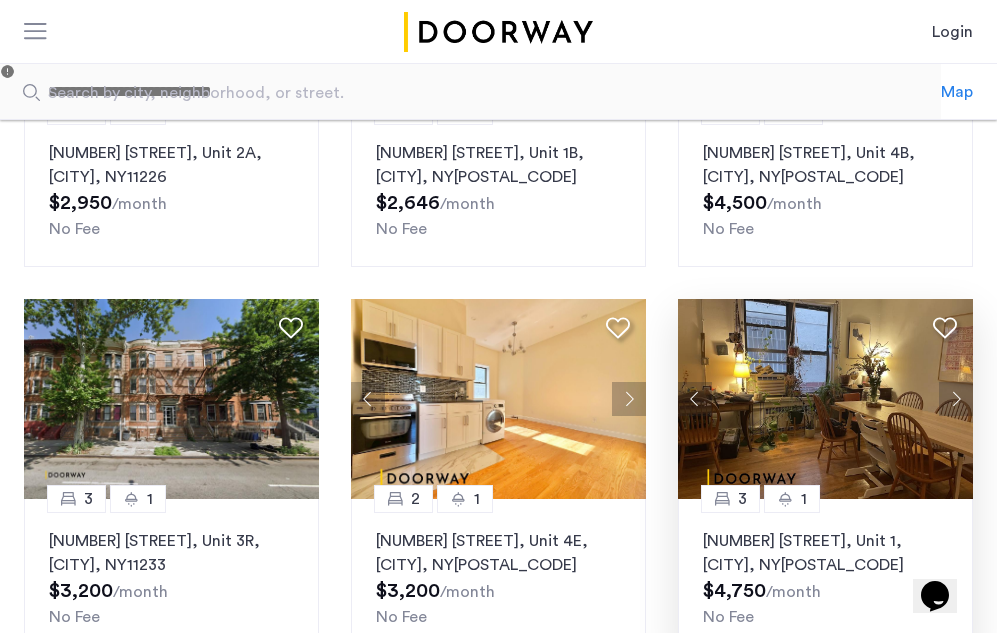 click 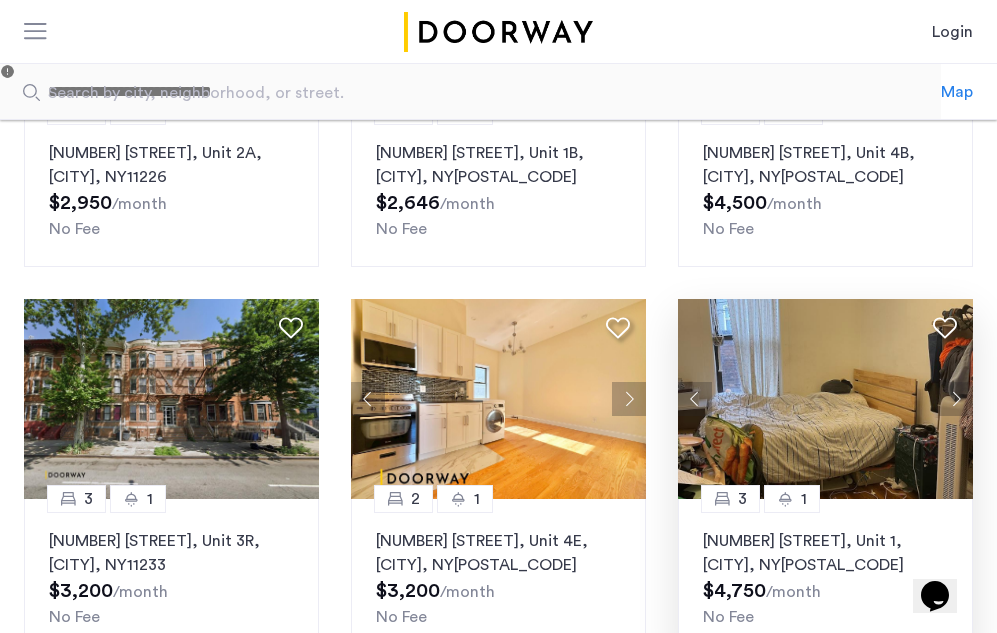 click 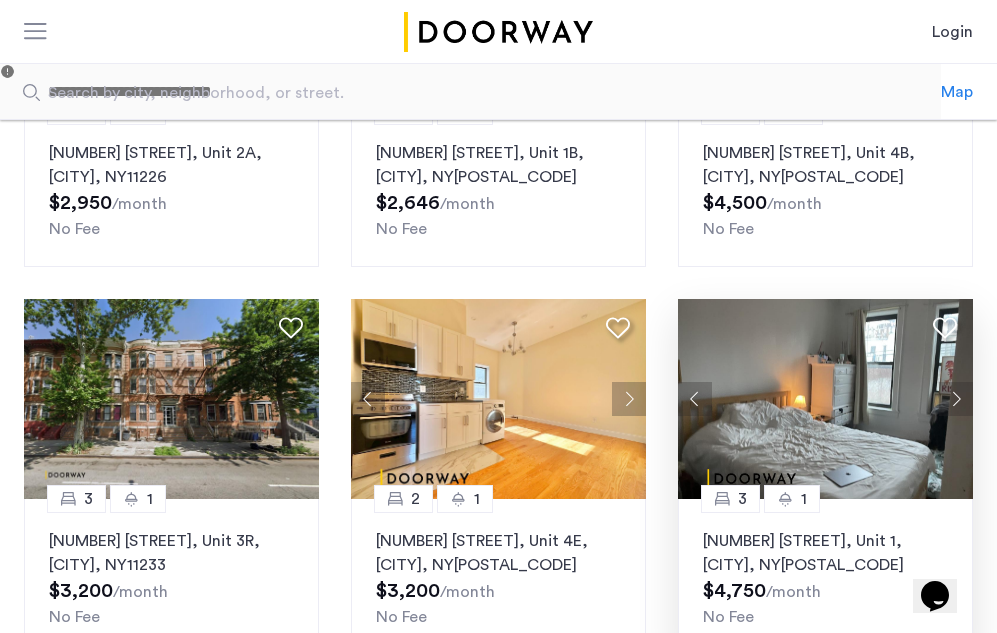 click 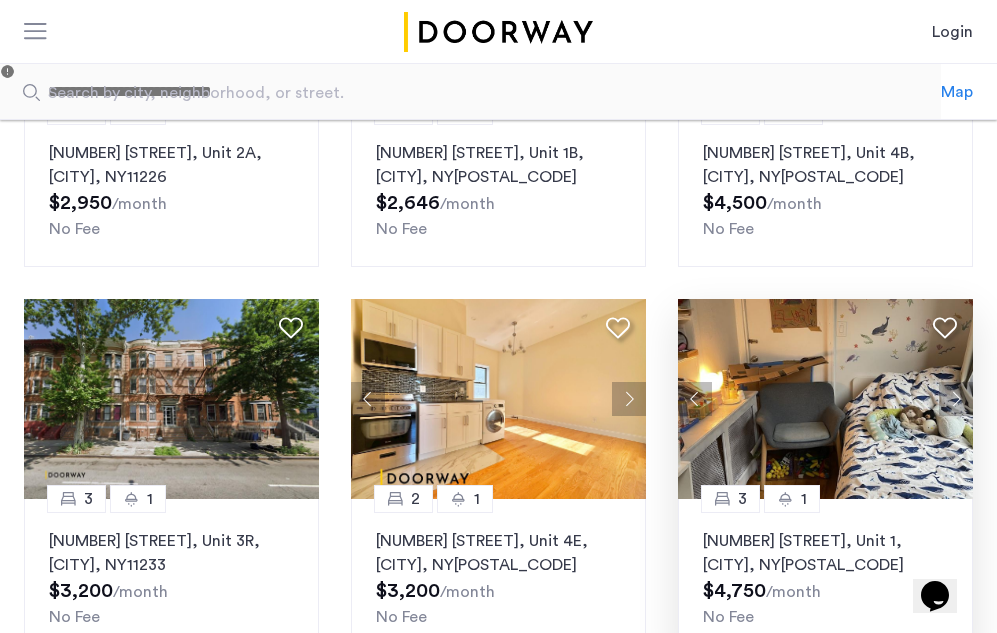 click 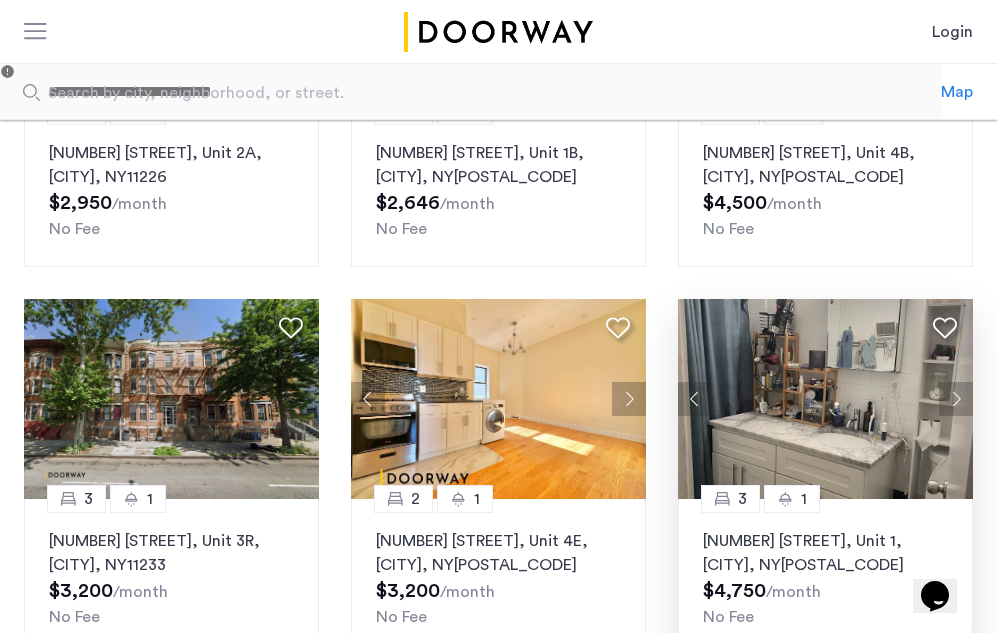 click 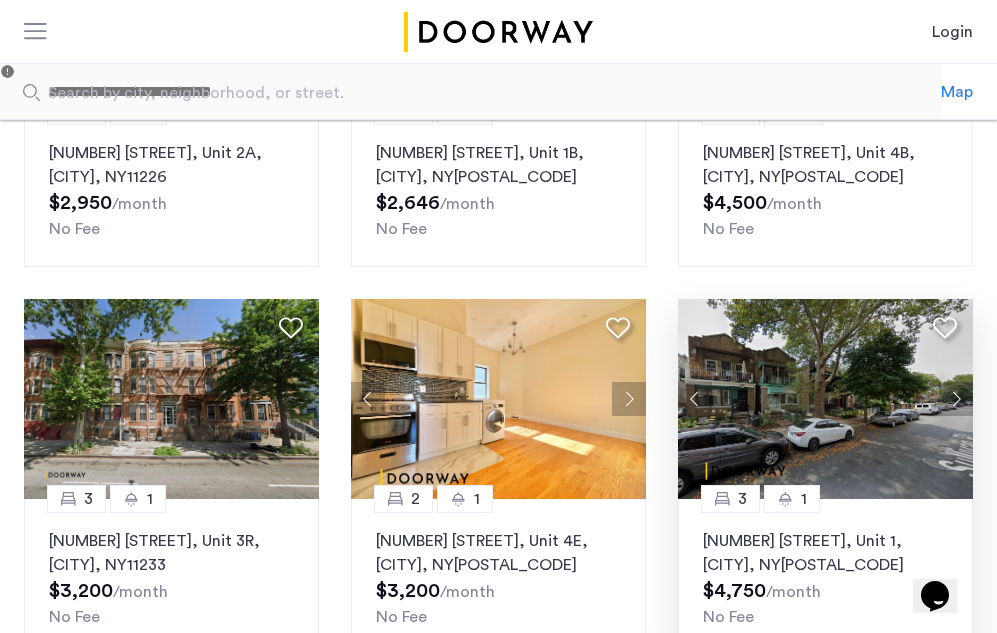 click 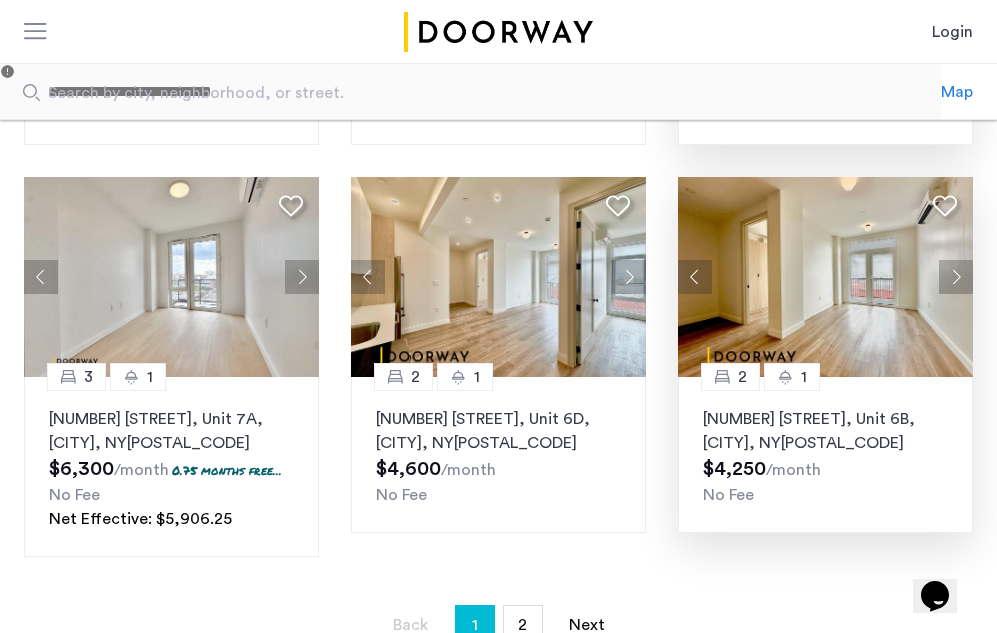 scroll, scrollTop: 1387, scrollLeft: 0, axis: vertical 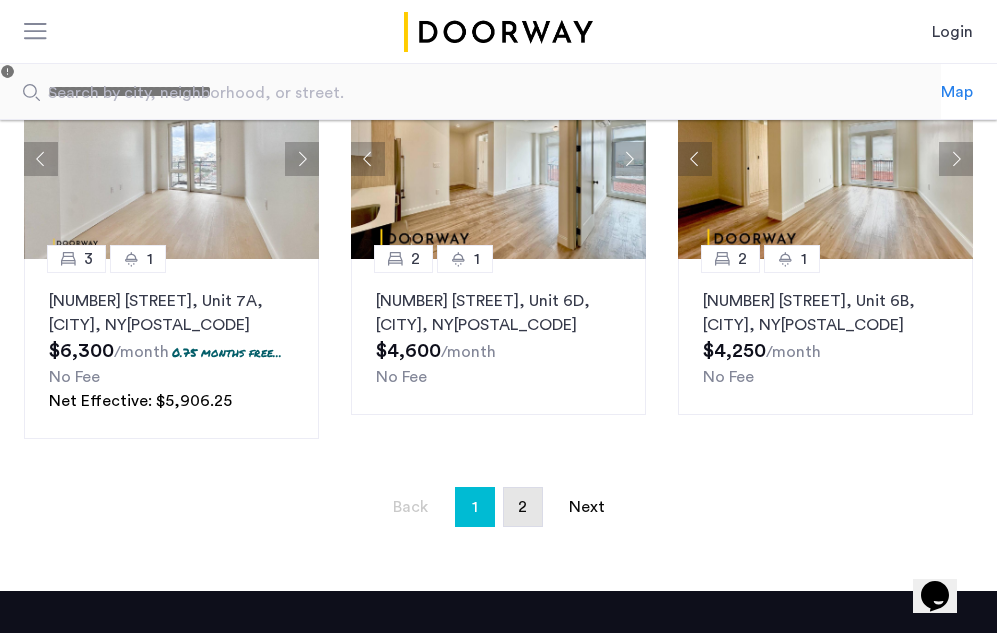 click on "page  2" at bounding box center [523, 507] 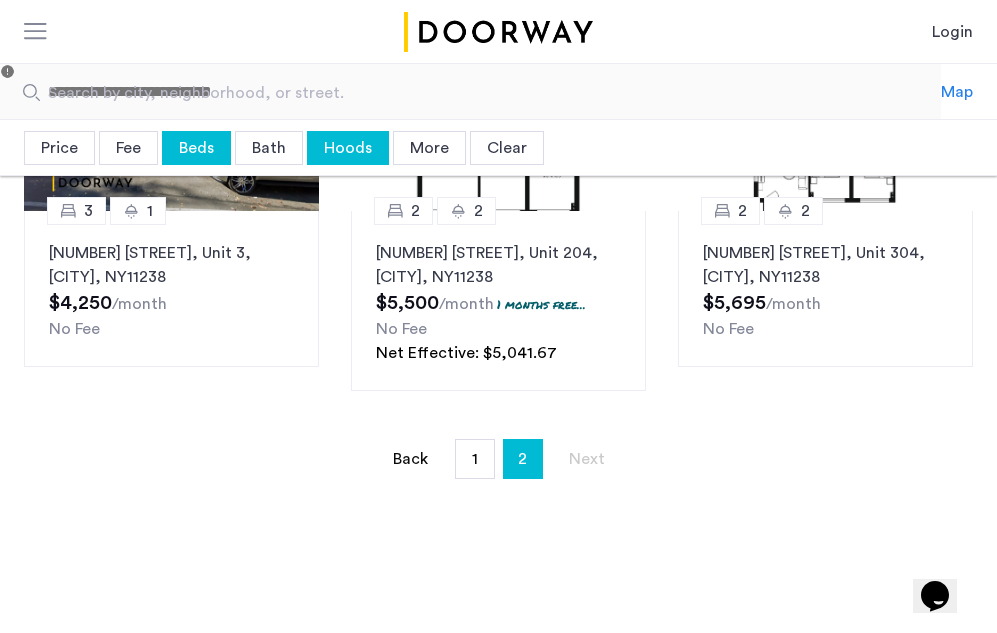 scroll, scrollTop: 221, scrollLeft: 0, axis: vertical 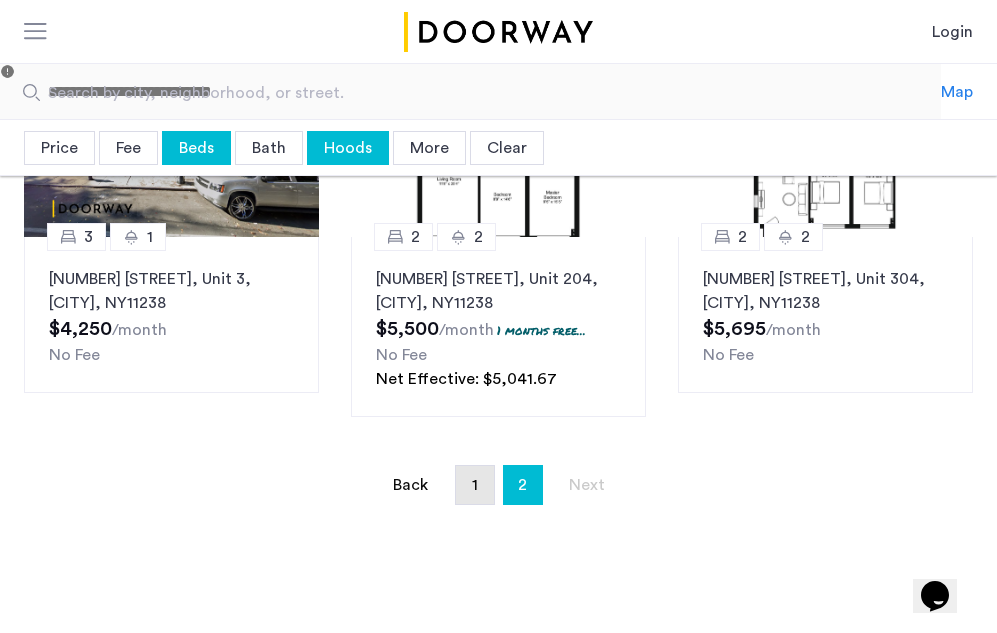 click on "page  1" at bounding box center (475, 485) 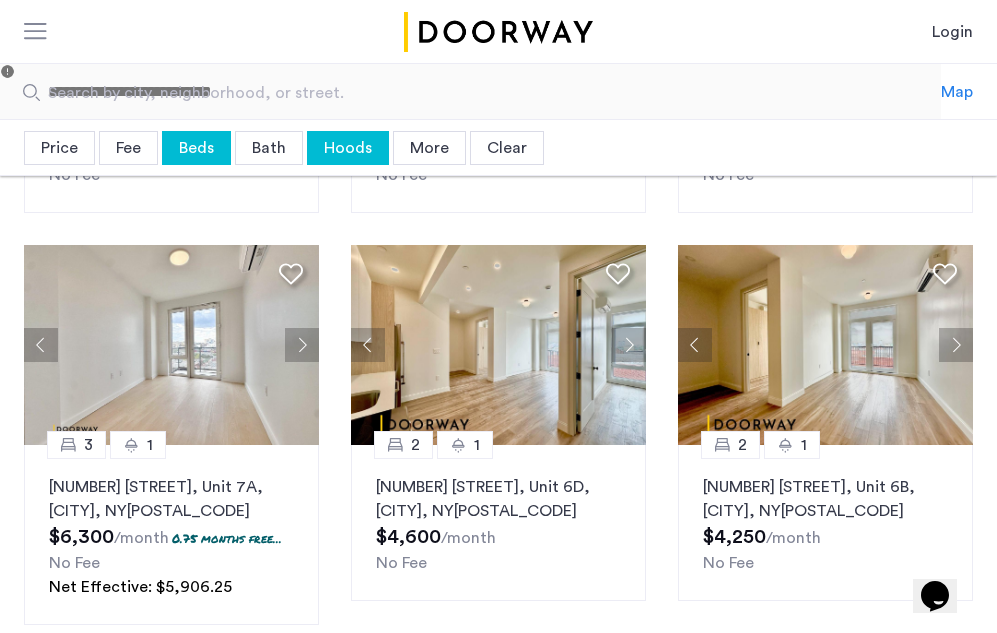 scroll, scrollTop: 1201, scrollLeft: 0, axis: vertical 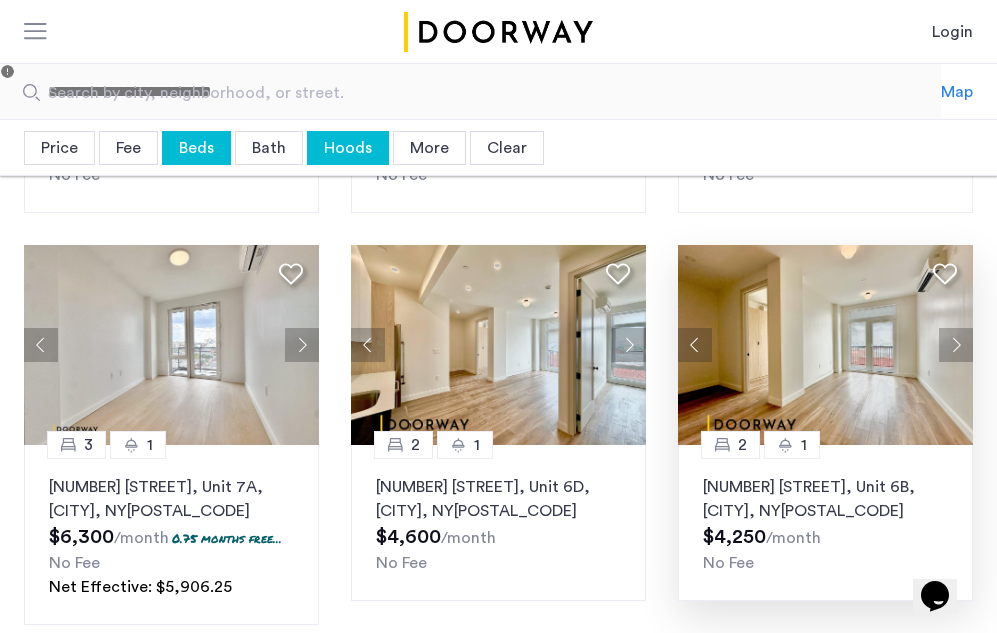click 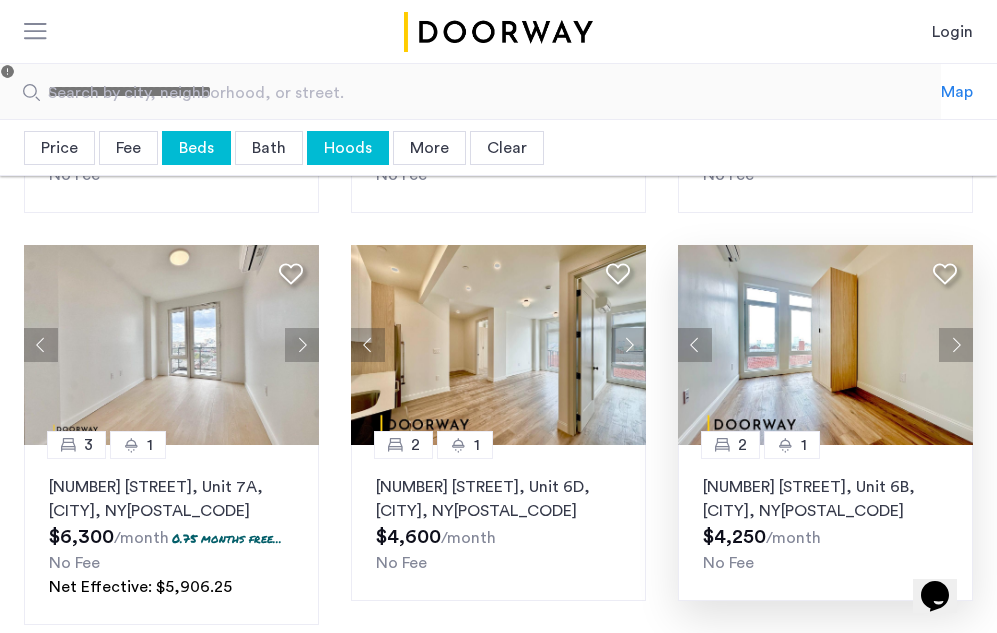click 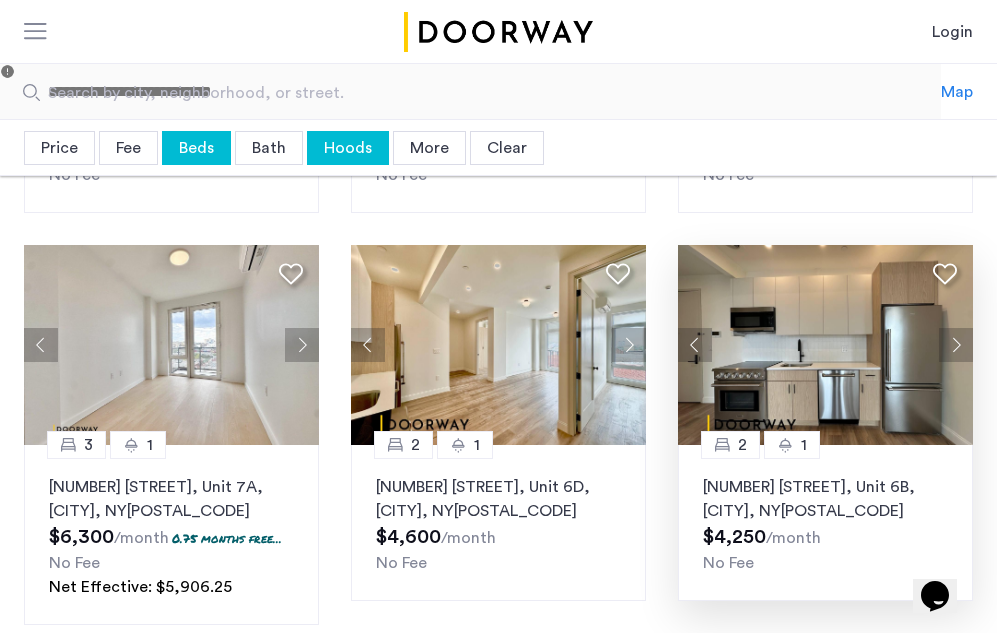 click 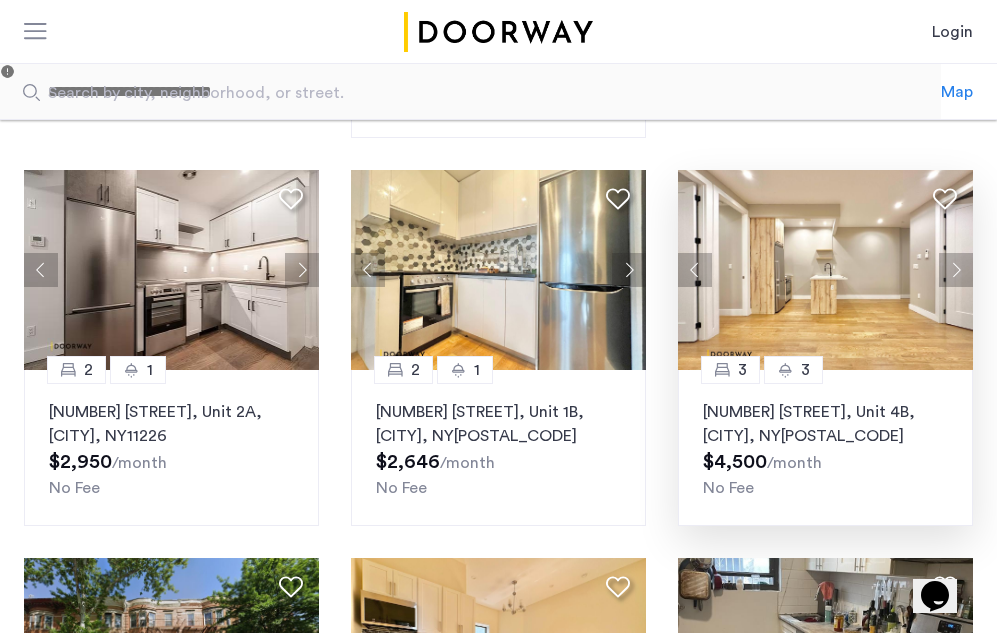 scroll, scrollTop: 503, scrollLeft: 0, axis: vertical 